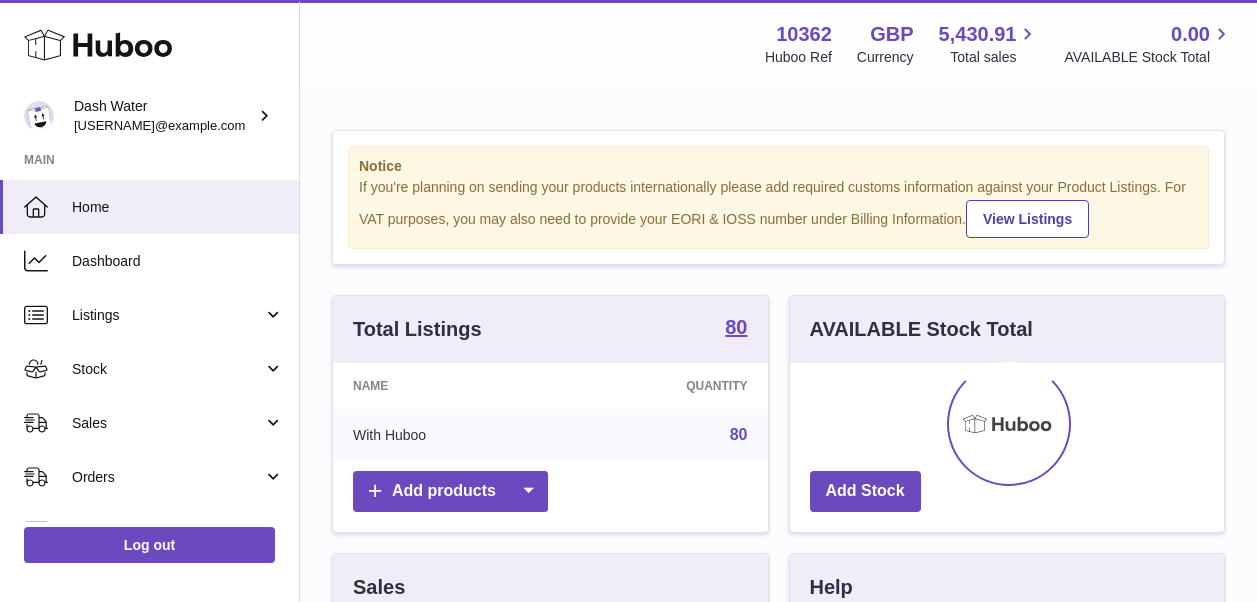 scroll, scrollTop: 0, scrollLeft: 0, axis: both 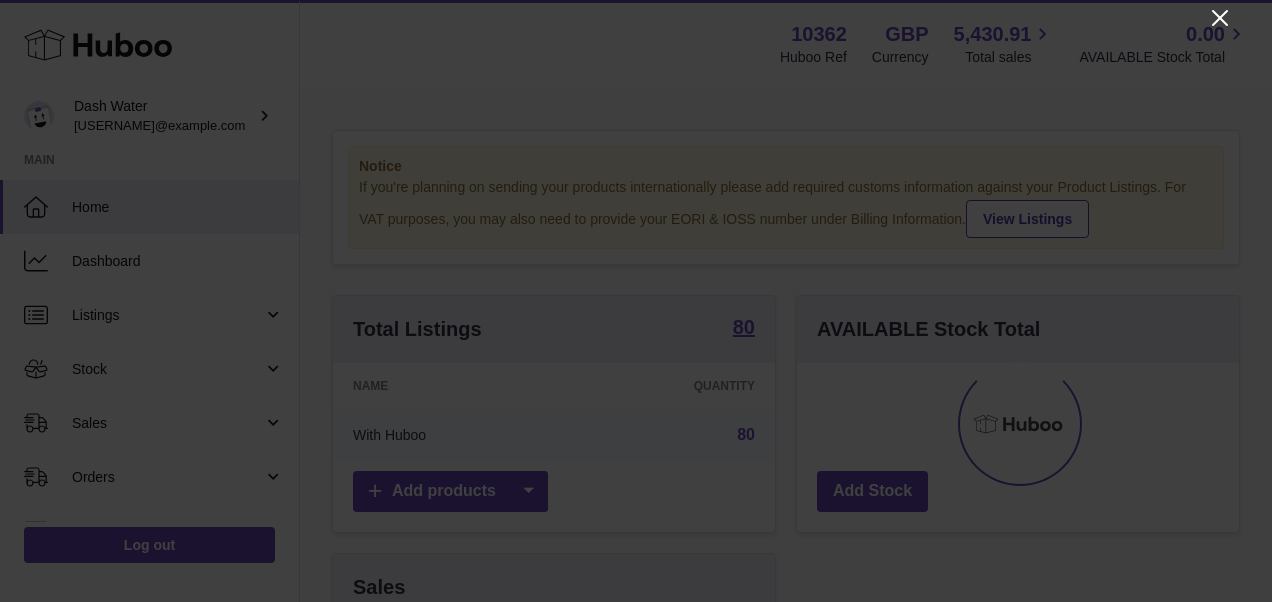 click 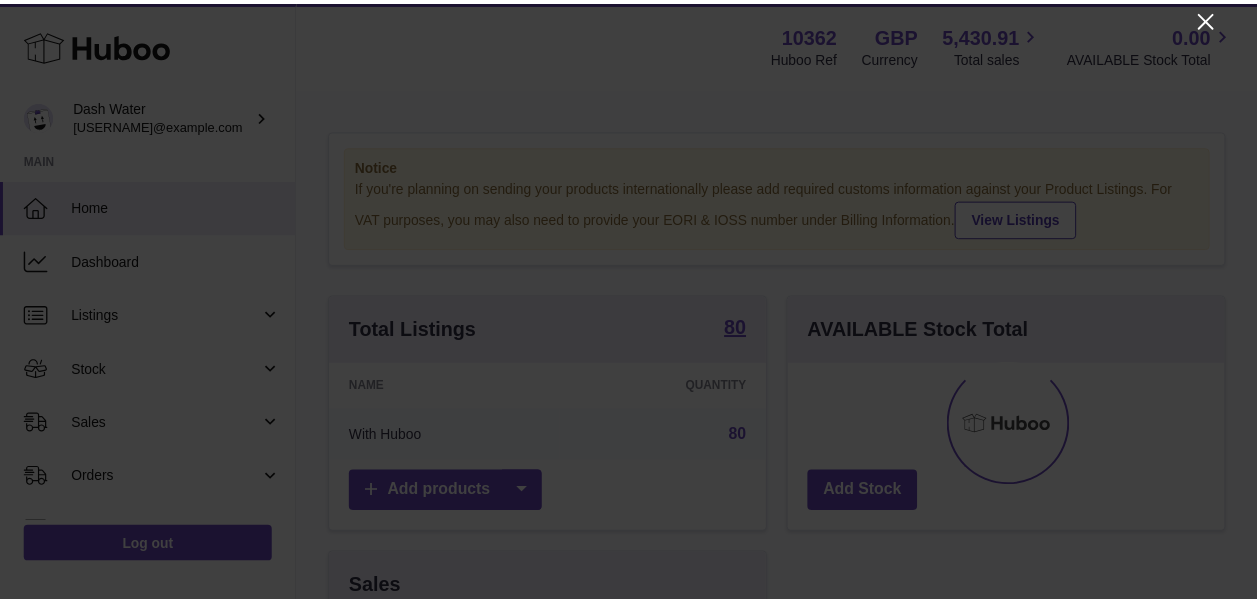 scroll, scrollTop: 312, scrollLeft: 434, axis: both 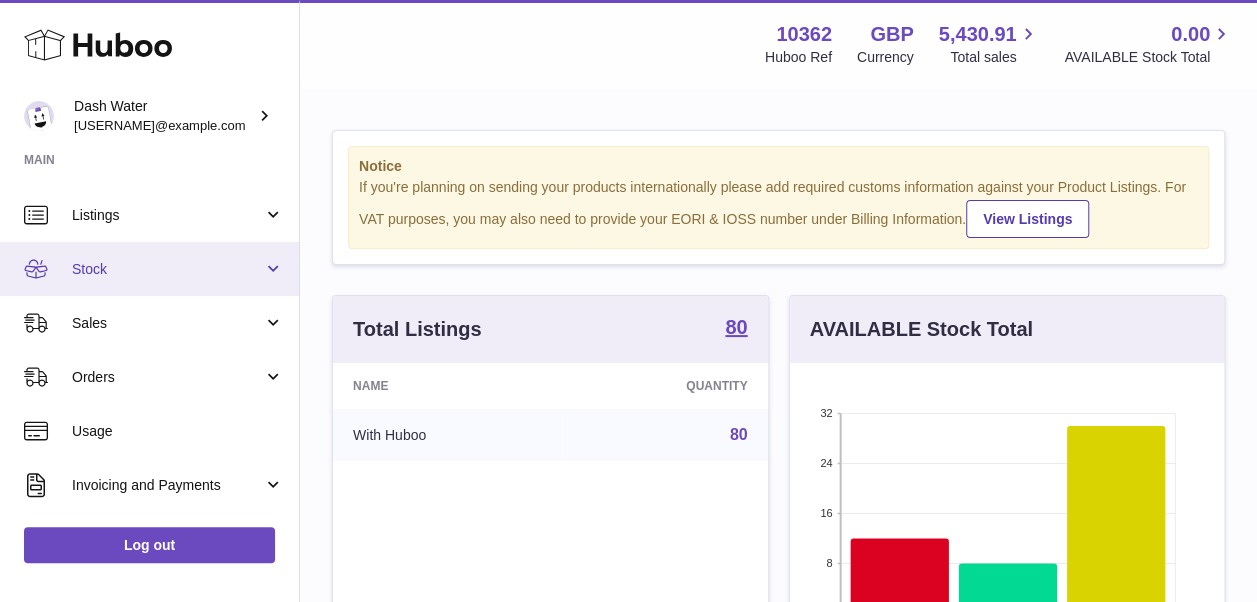 click on "Stock" at bounding box center [167, 269] 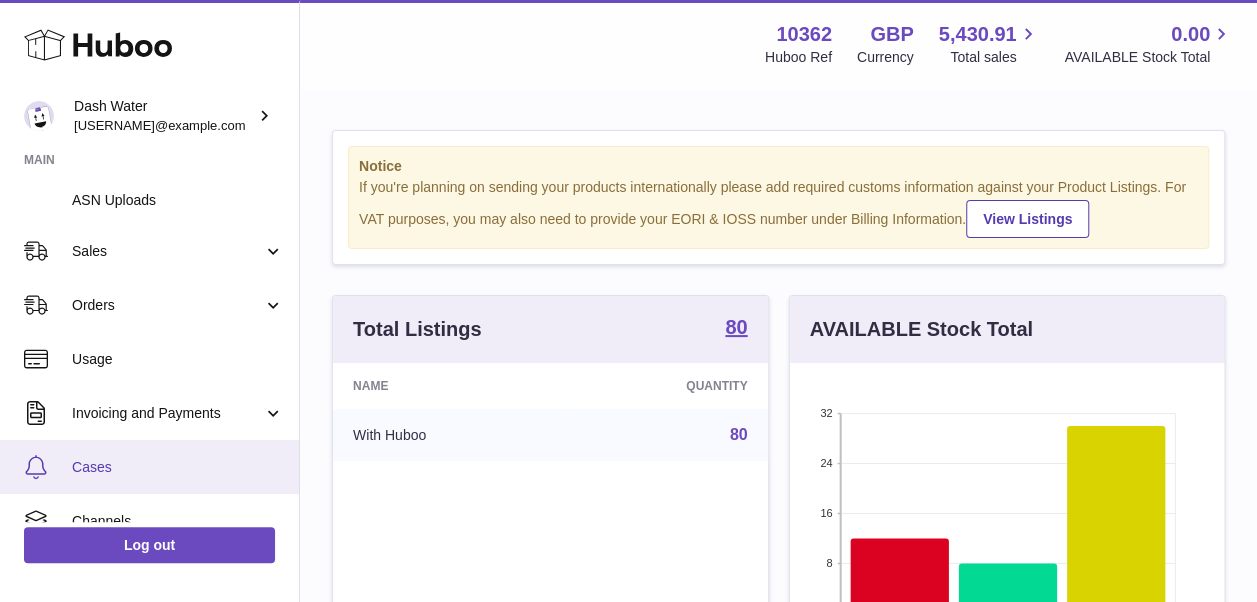 scroll, scrollTop: 400, scrollLeft: 0, axis: vertical 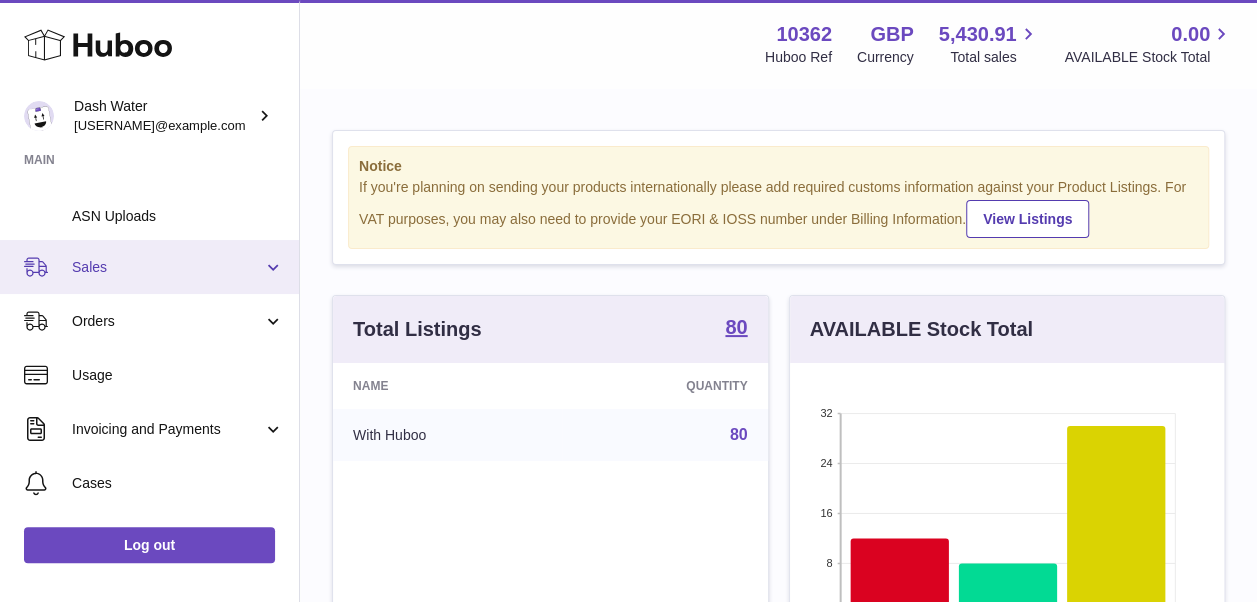 click on "Sales" at bounding box center [167, 267] 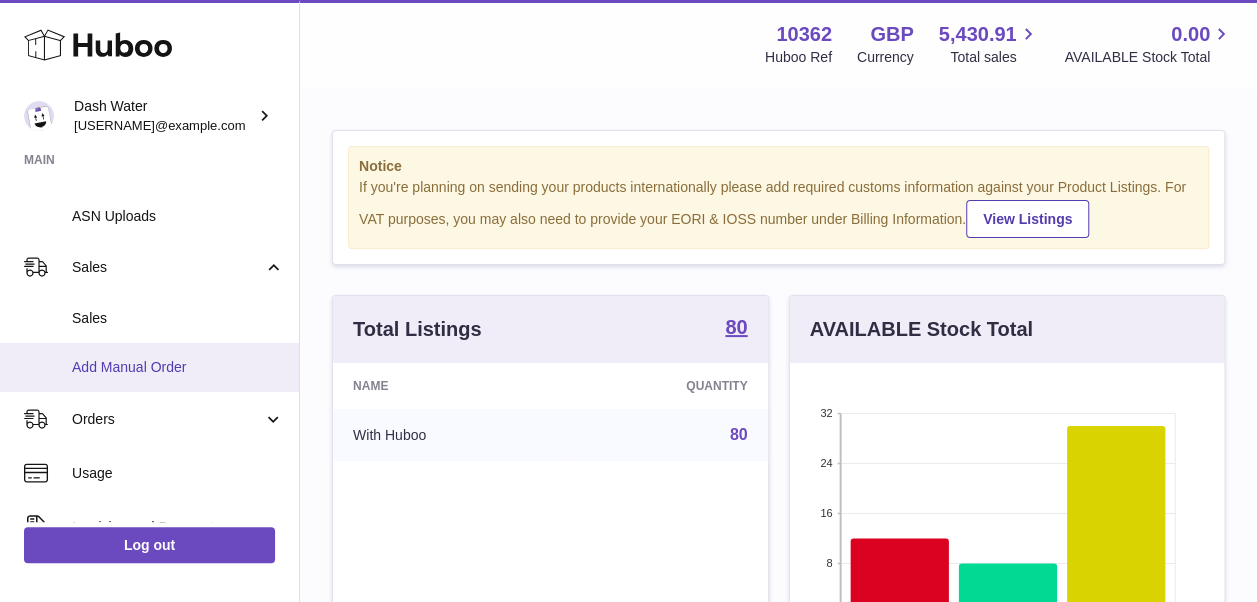 click on "Add Manual Order" at bounding box center [178, 367] 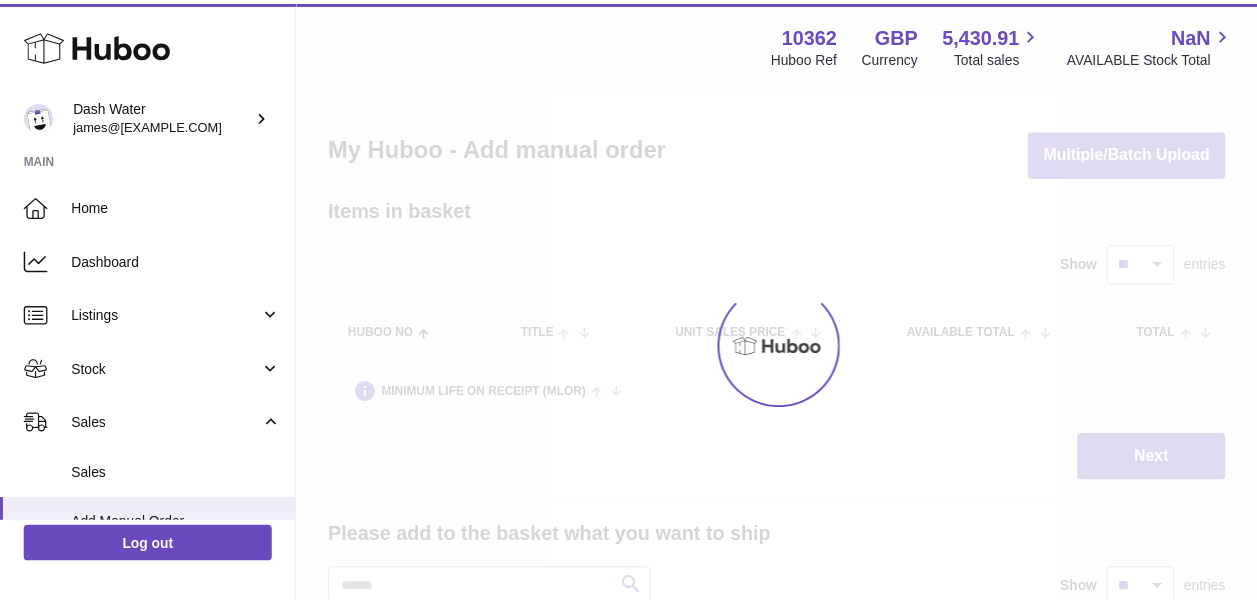 scroll, scrollTop: 0, scrollLeft: 0, axis: both 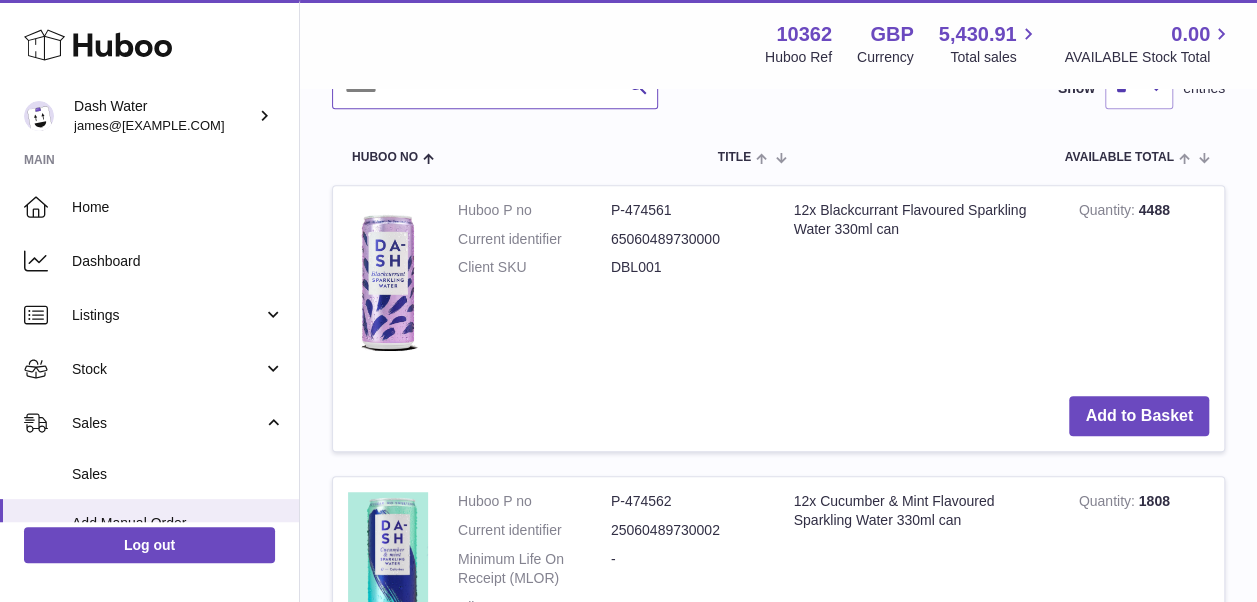 click at bounding box center (495, 89) 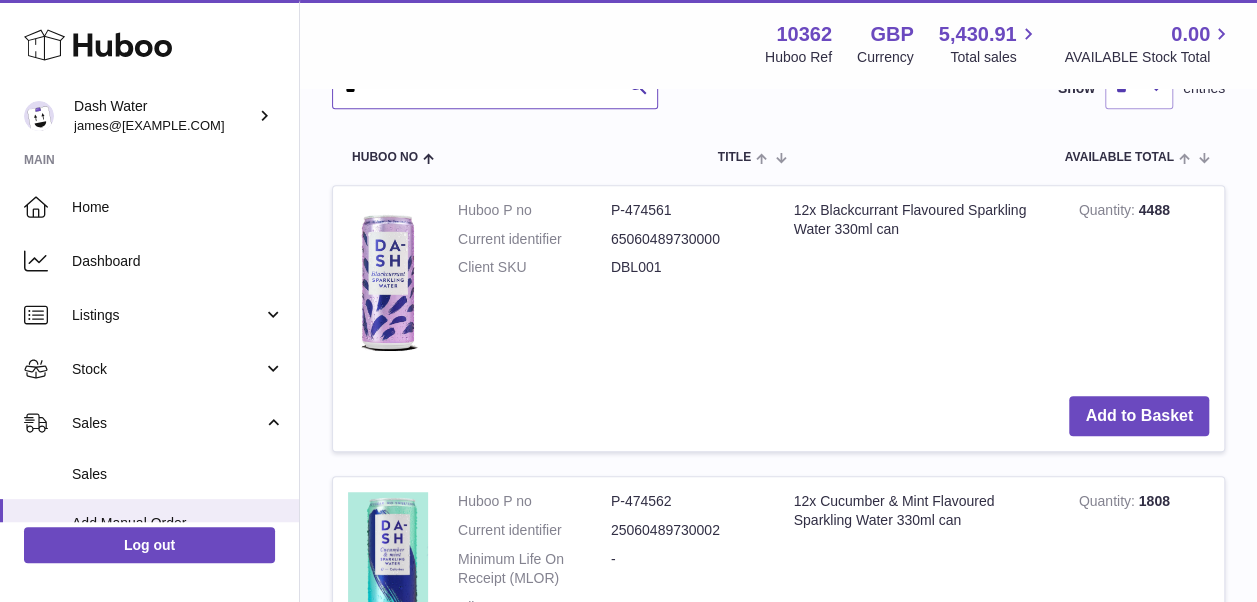 type on "**" 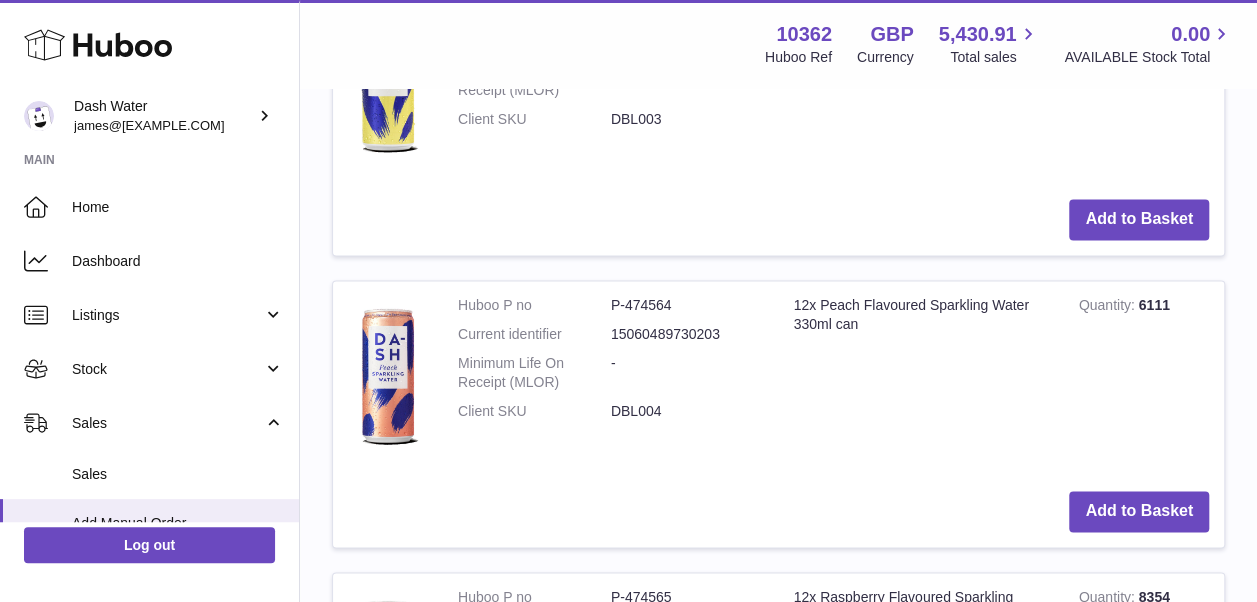 scroll, scrollTop: 1400, scrollLeft: 0, axis: vertical 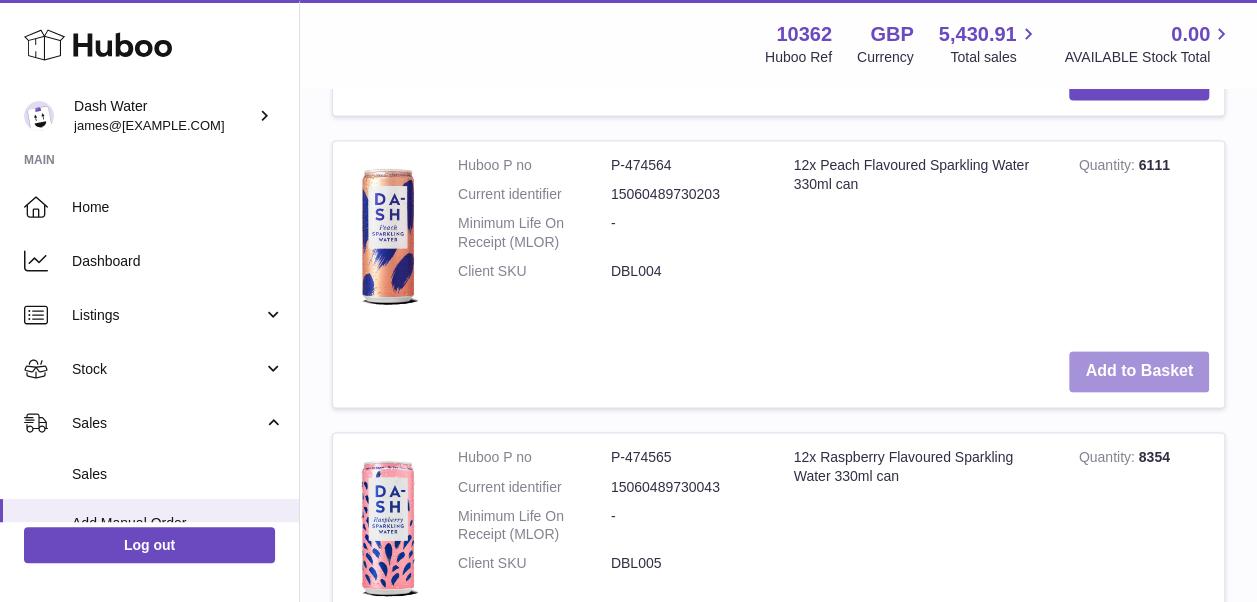 click on "Add to Basket" at bounding box center [1139, 371] 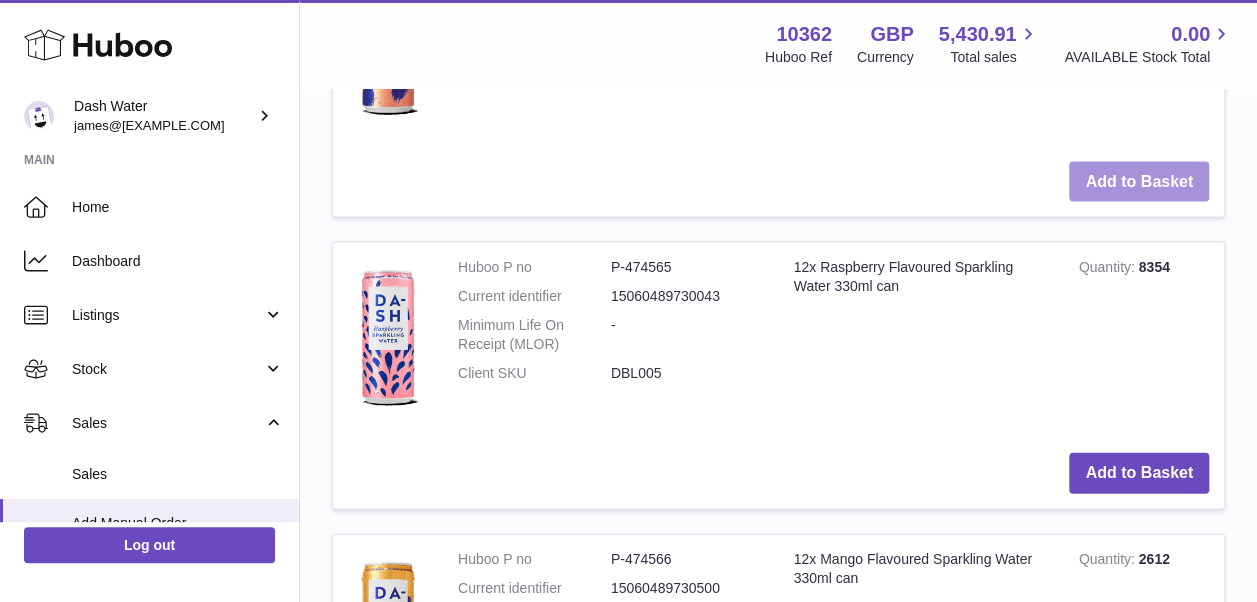 scroll, scrollTop: 2032, scrollLeft: 0, axis: vertical 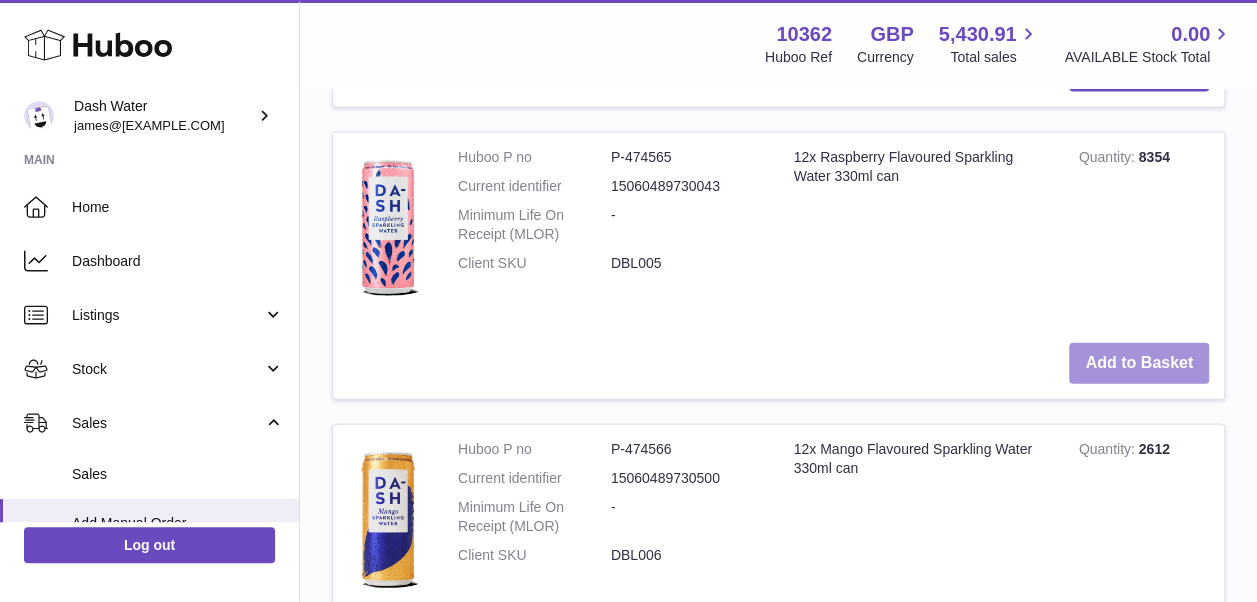 click on "Add to Basket" at bounding box center [1139, 363] 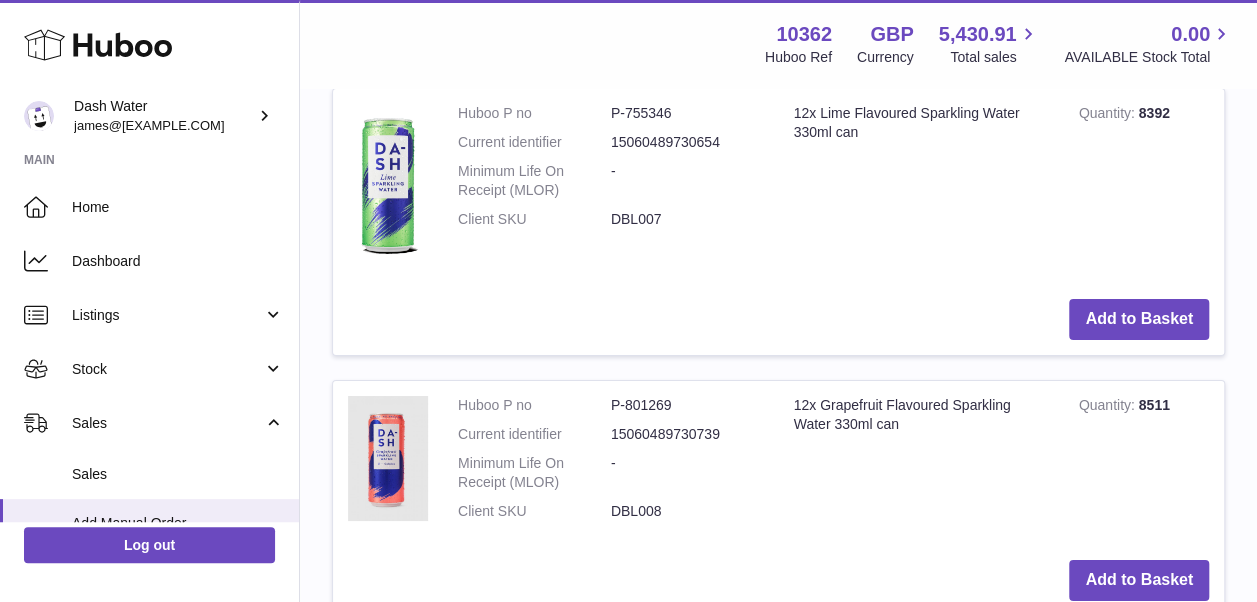 scroll, scrollTop: 3464, scrollLeft: 0, axis: vertical 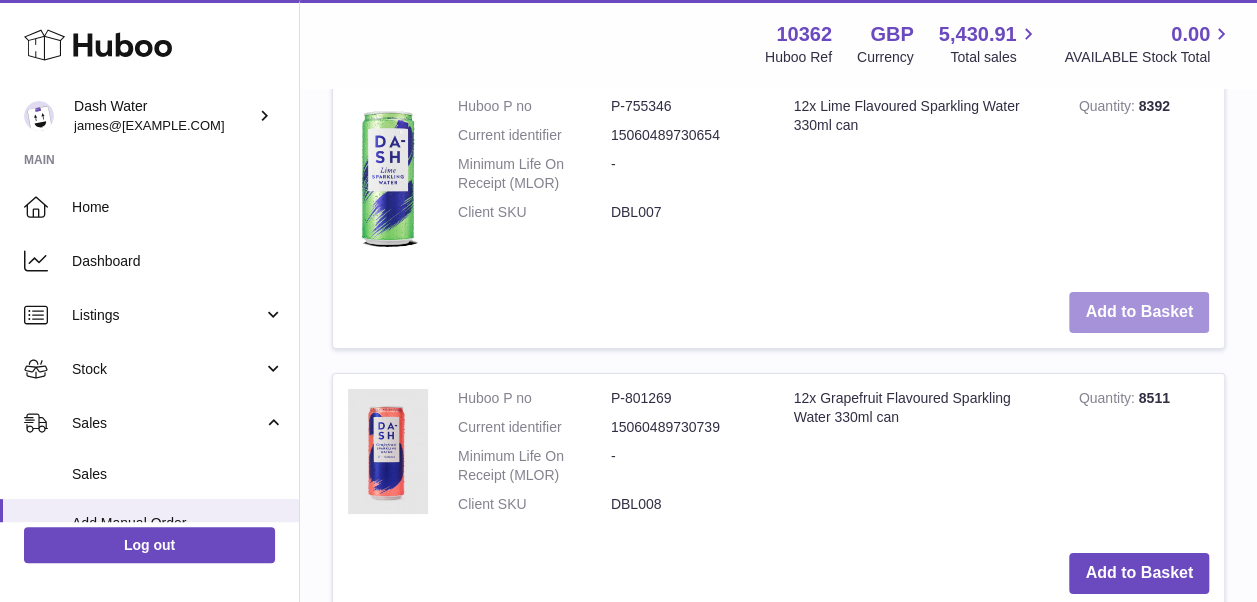 click on "Add to Basket" at bounding box center [1139, 312] 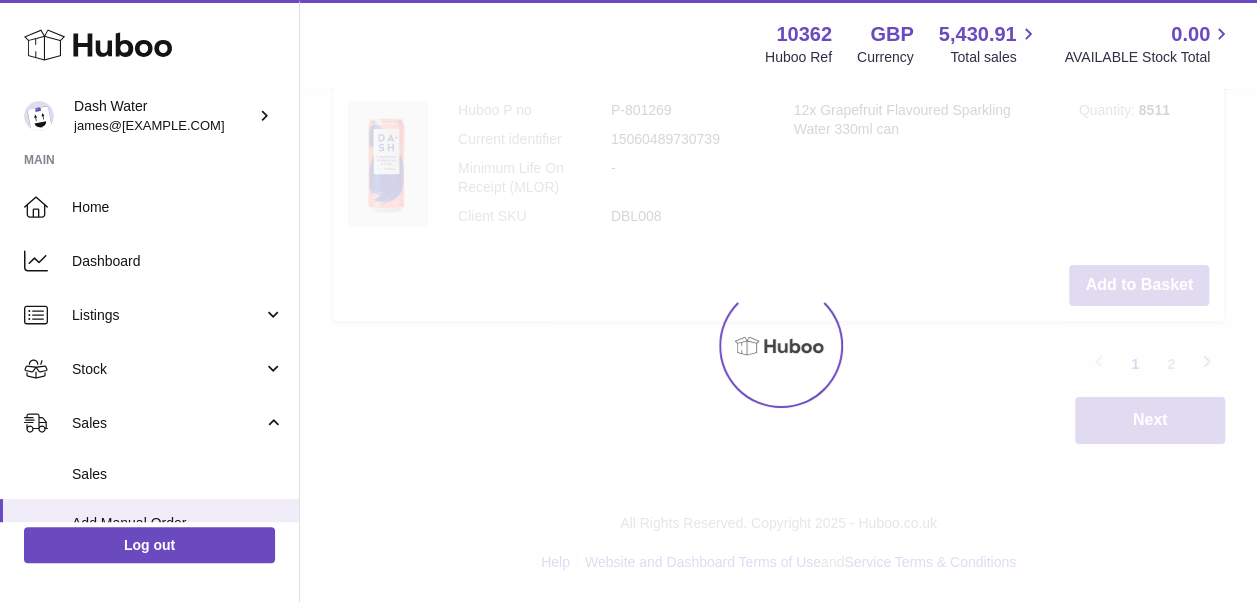 scroll, scrollTop: 4076, scrollLeft: 0, axis: vertical 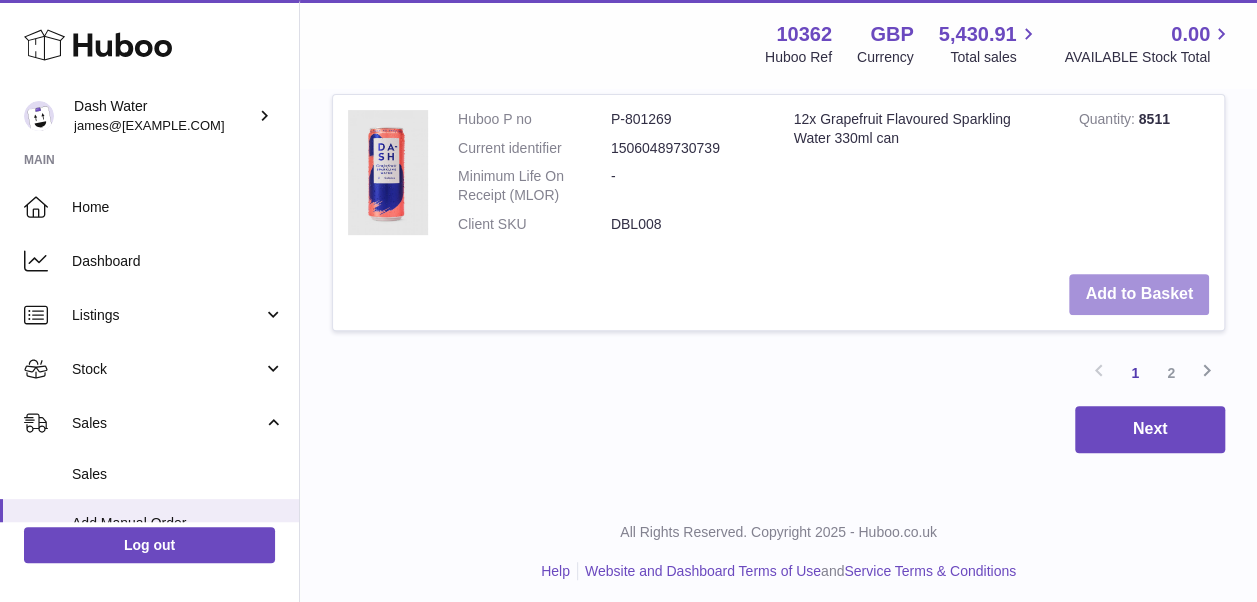 click on "Add to Basket" at bounding box center (1139, 294) 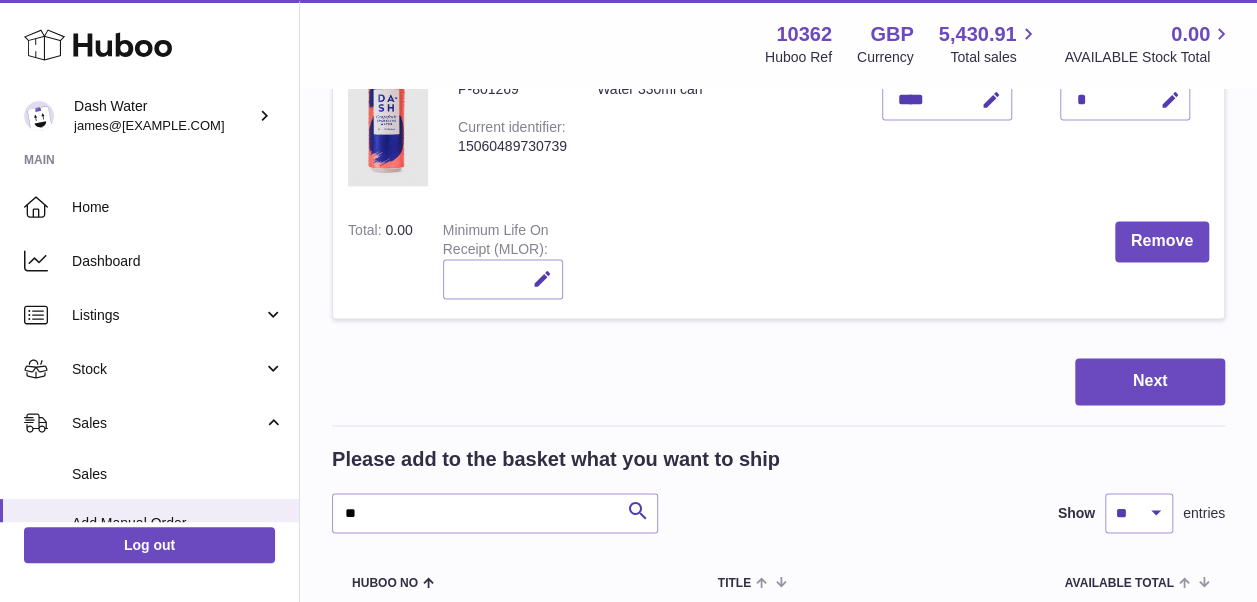 scroll, scrollTop: 1373, scrollLeft: 0, axis: vertical 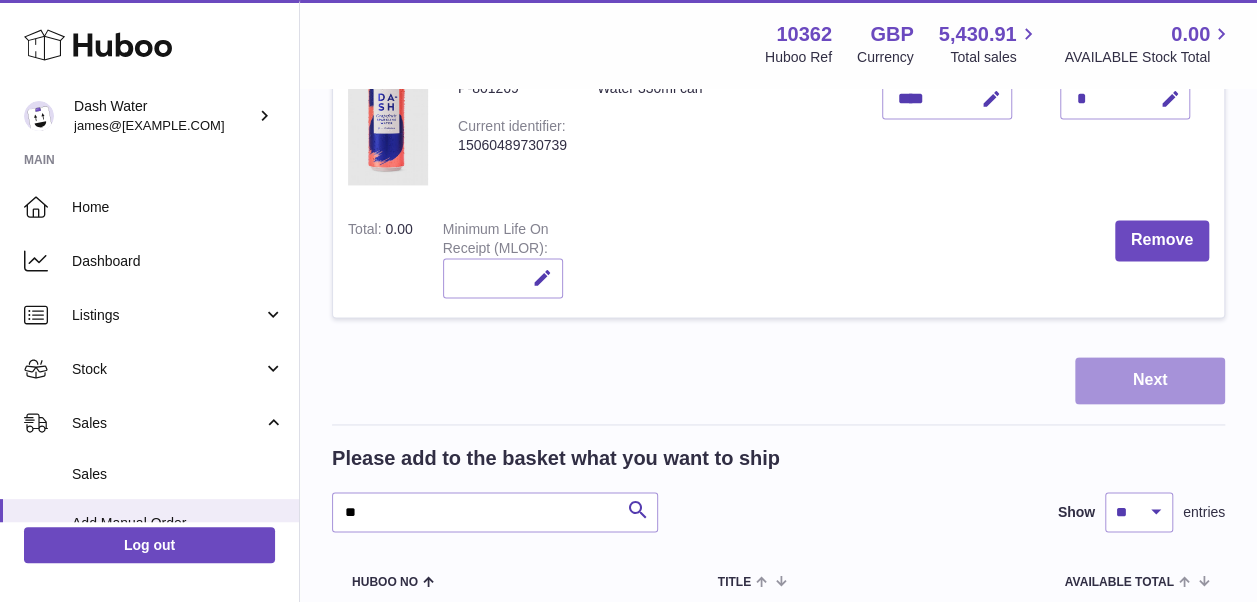 click on "Next" at bounding box center [1150, 380] 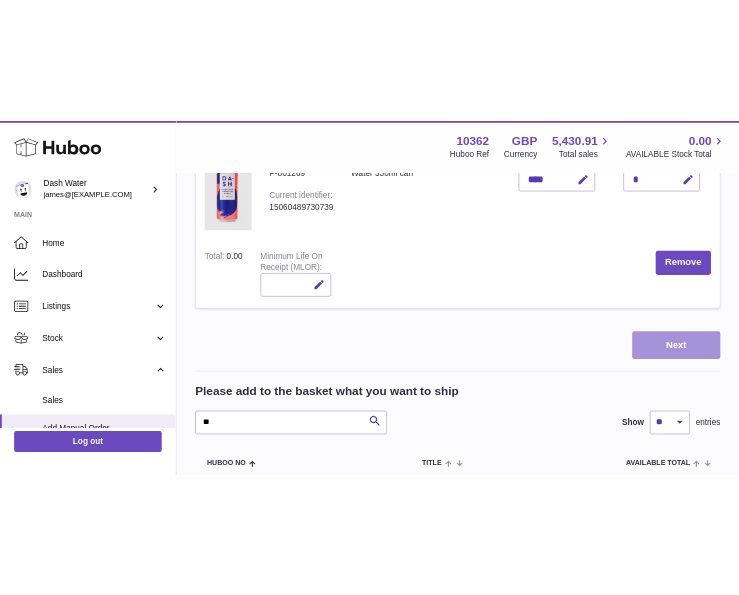 scroll, scrollTop: 0, scrollLeft: 0, axis: both 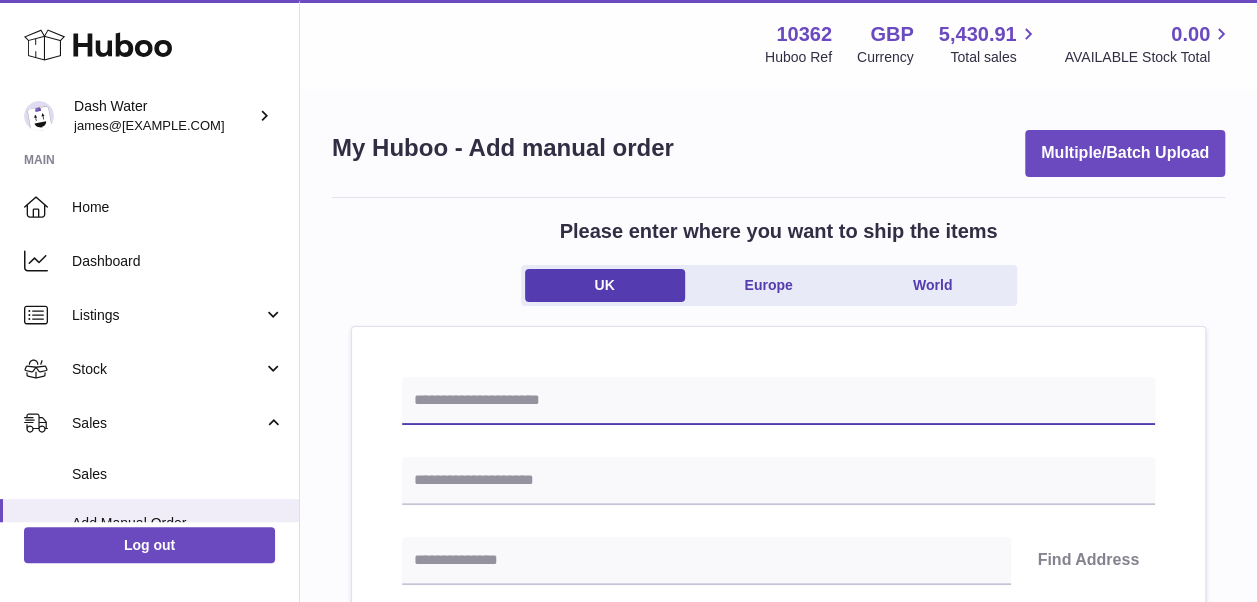 click at bounding box center (778, 401) 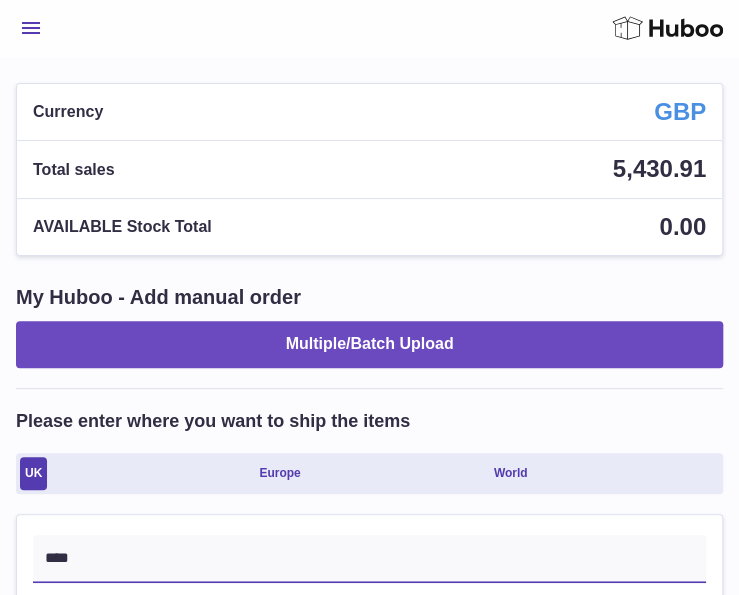 drag, startPoint x: 193, startPoint y: 577, endPoint x: 183, endPoint y: 567, distance: 14.142136 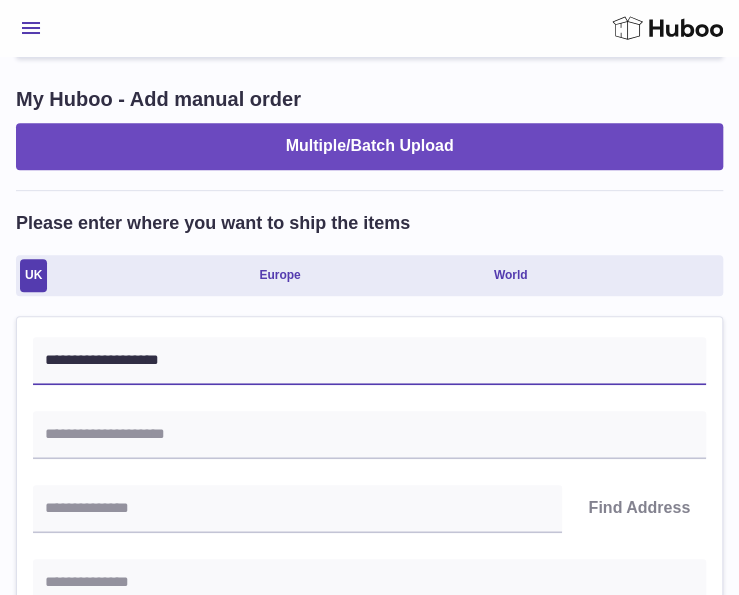 scroll, scrollTop: 200, scrollLeft: 0, axis: vertical 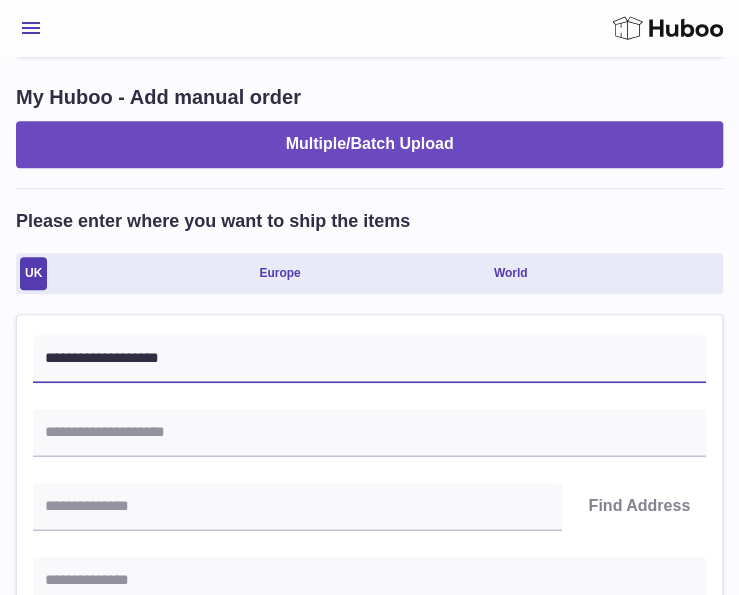 type on "**********" 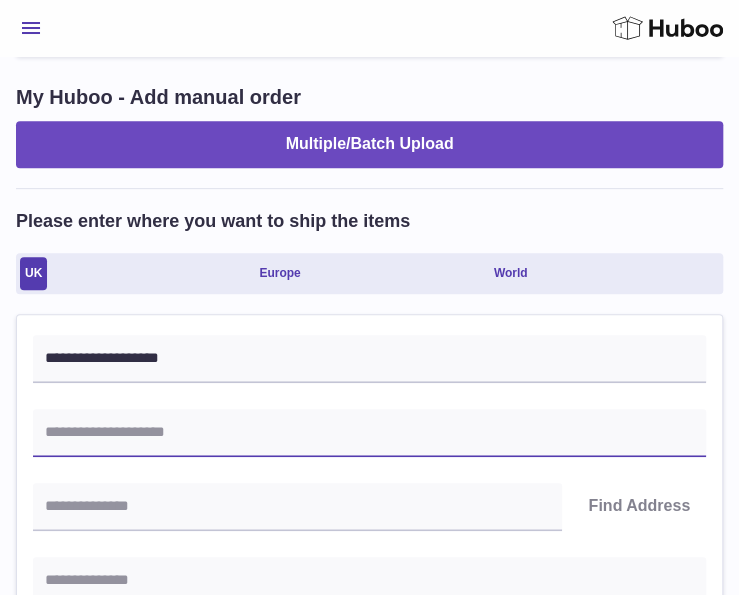 click at bounding box center (369, 433) 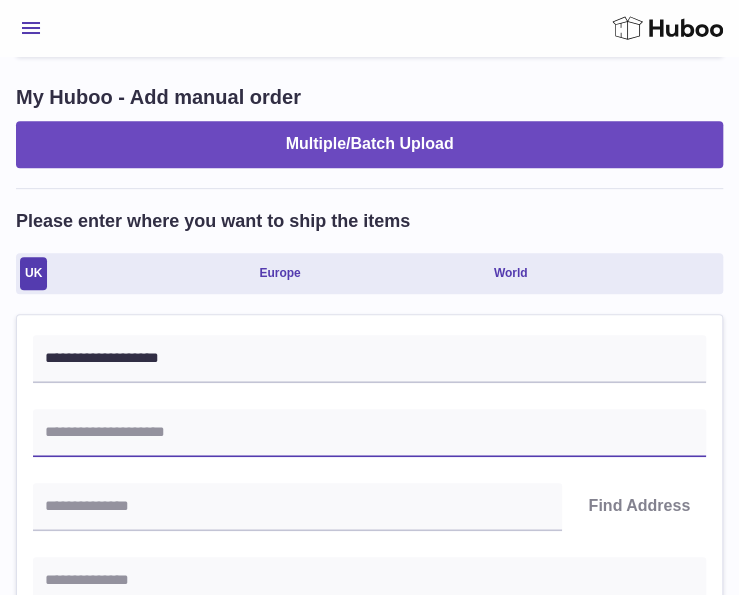paste on "**********" 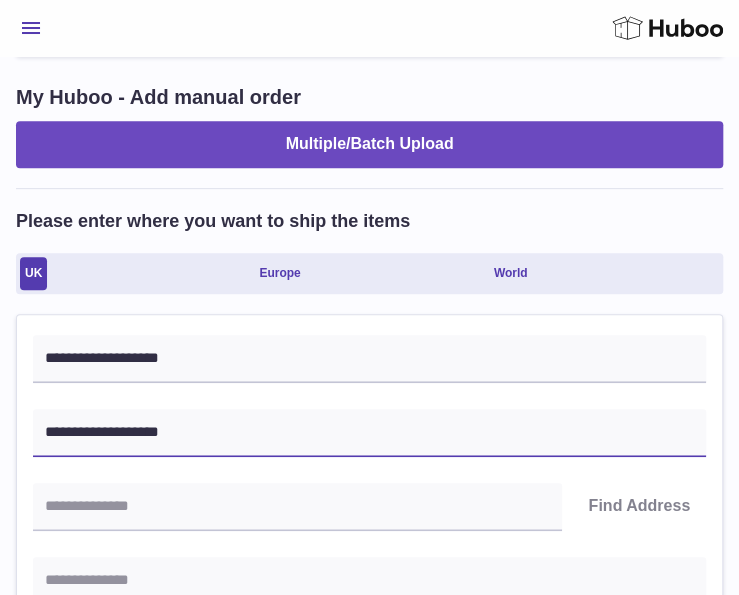 type on "**********" 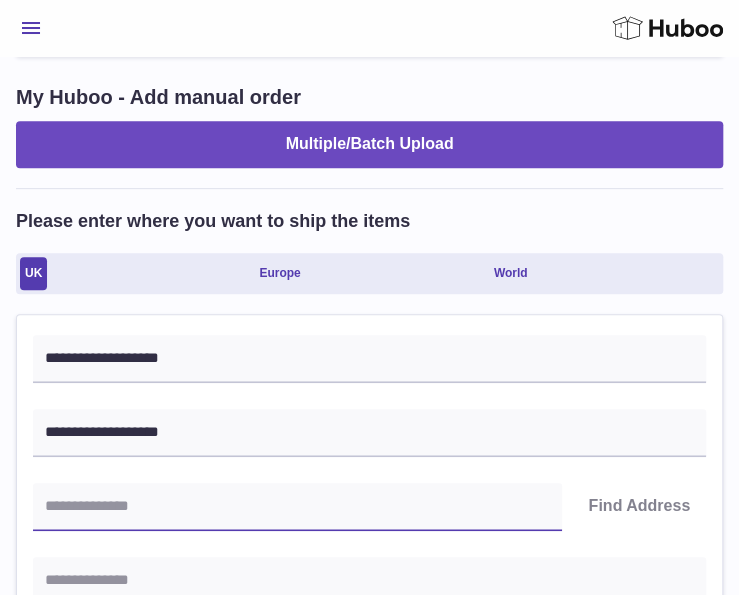 click at bounding box center [297, 507] 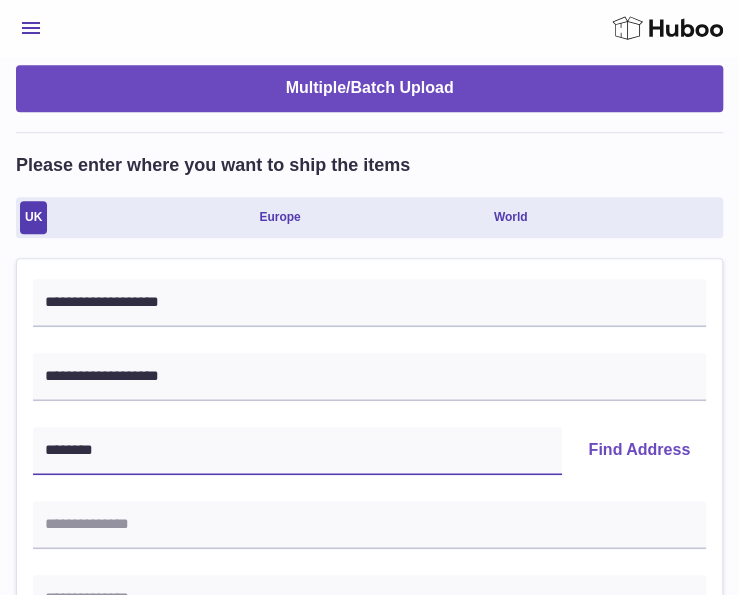 scroll, scrollTop: 300, scrollLeft: 0, axis: vertical 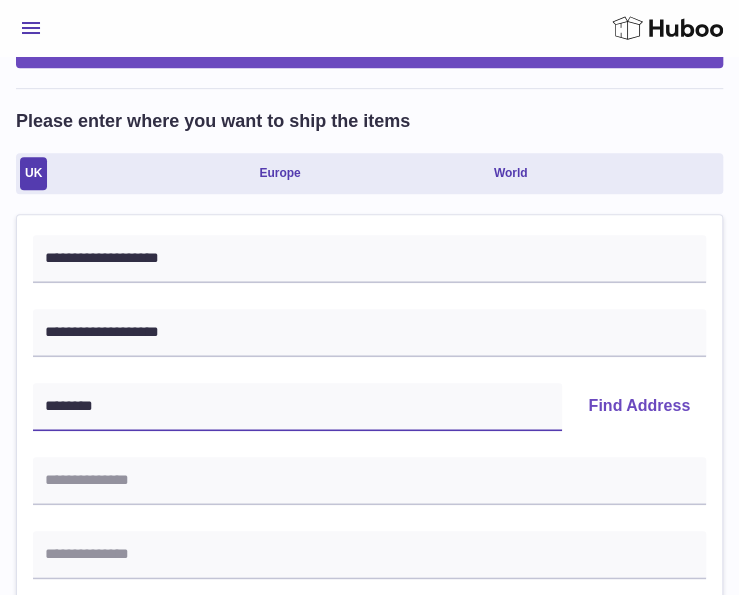 type on "********" 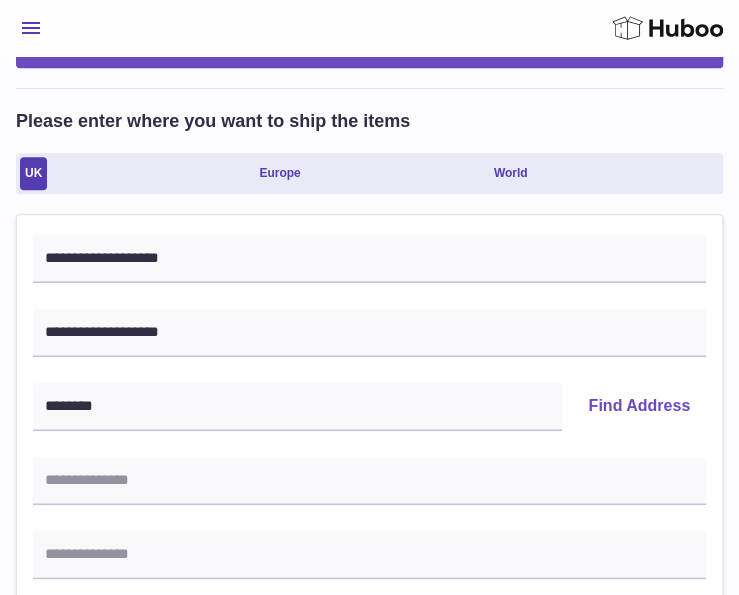 click on "Find Address" at bounding box center [639, 407] 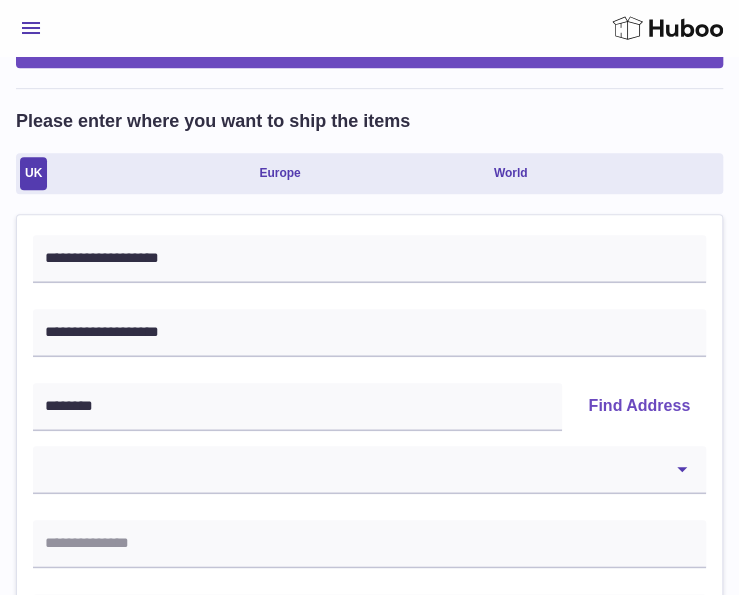 click on "**********" at bounding box center [369, 438] 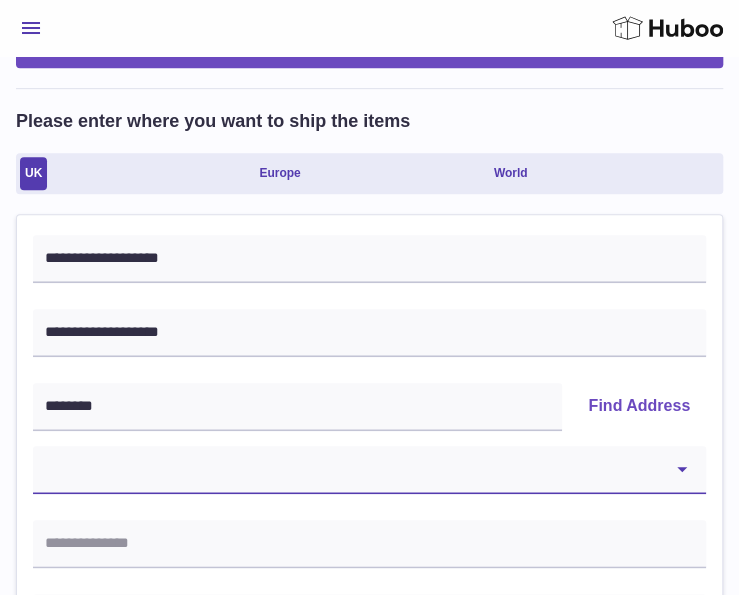 click on "**********" at bounding box center [369, 470] 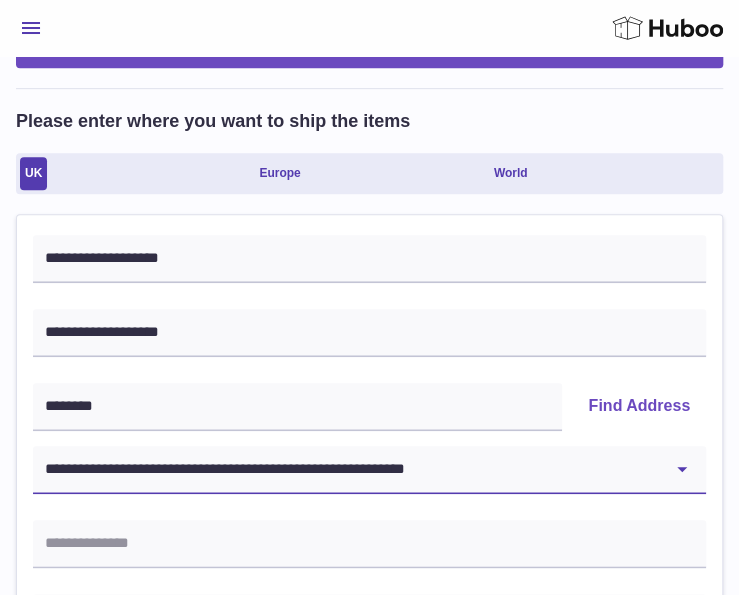 click on "**********" at bounding box center (369, 470) 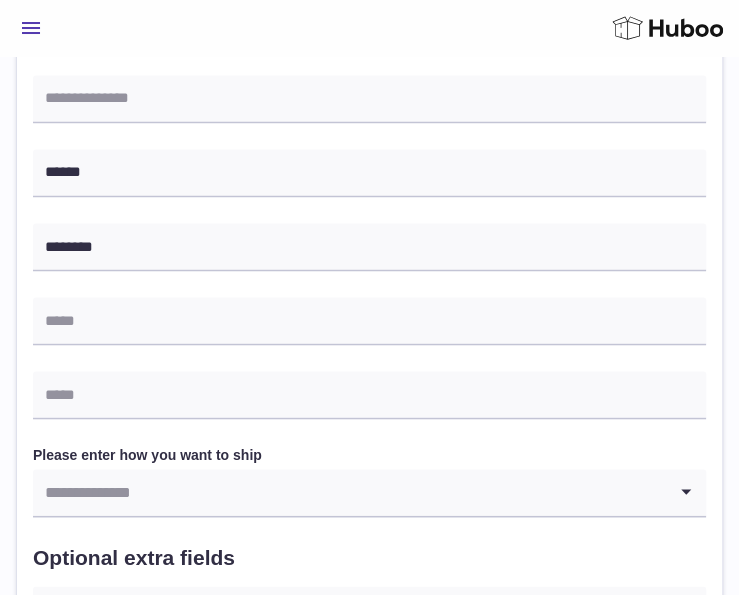 scroll, scrollTop: 900, scrollLeft: 0, axis: vertical 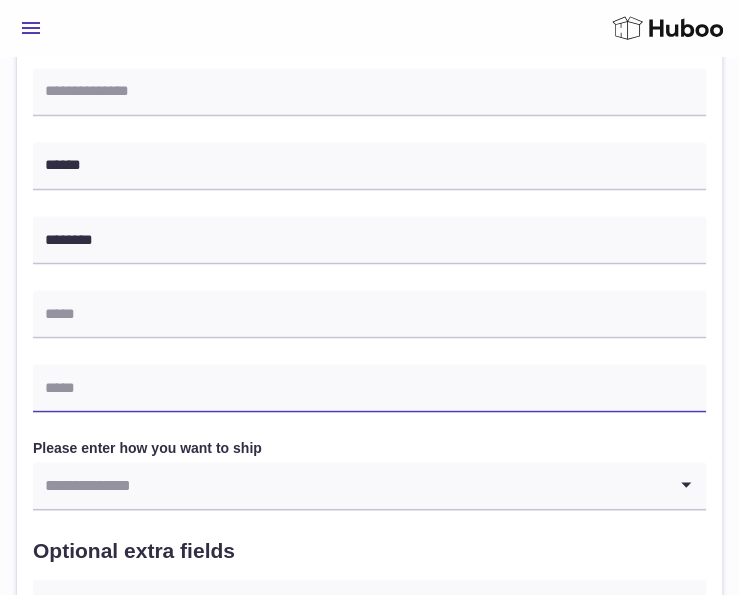 click at bounding box center [369, 388] 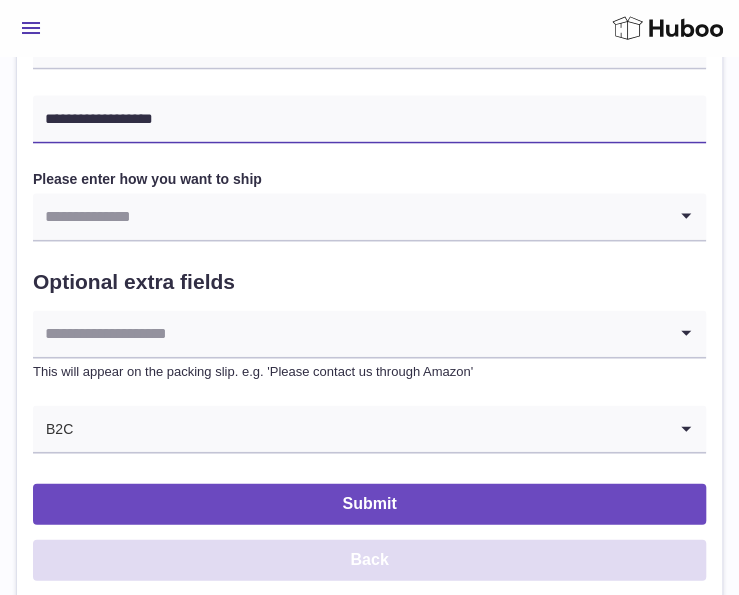 scroll, scrollTop: 1200, scrollLeft: 0, axis: vertical 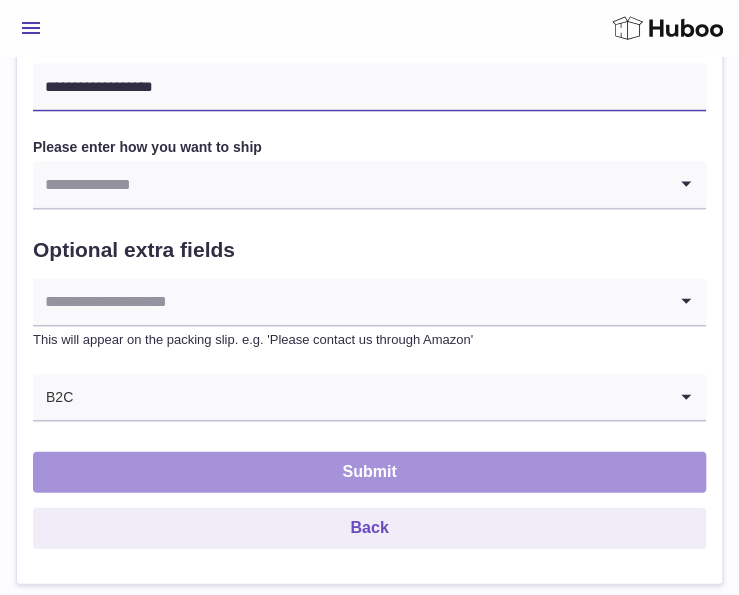 type on "**********" 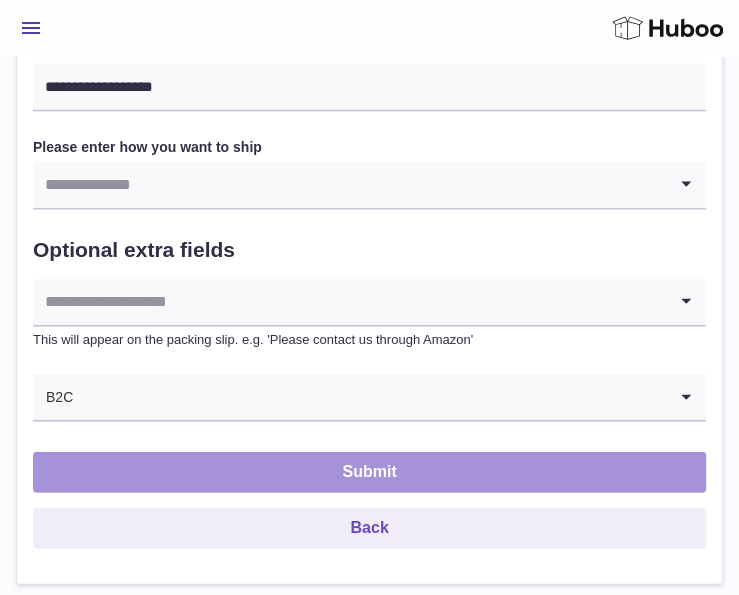click on "Submit" at bounding box center (369, 472) 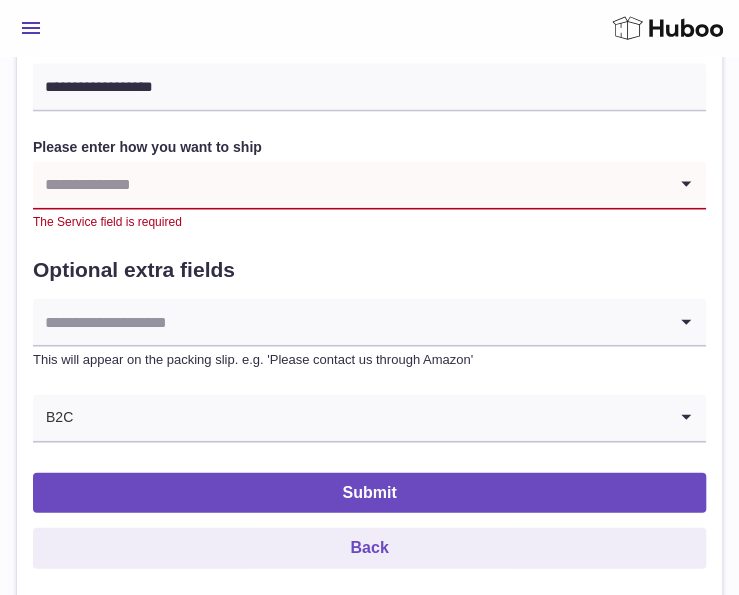 click at bounding box center [349, 185] 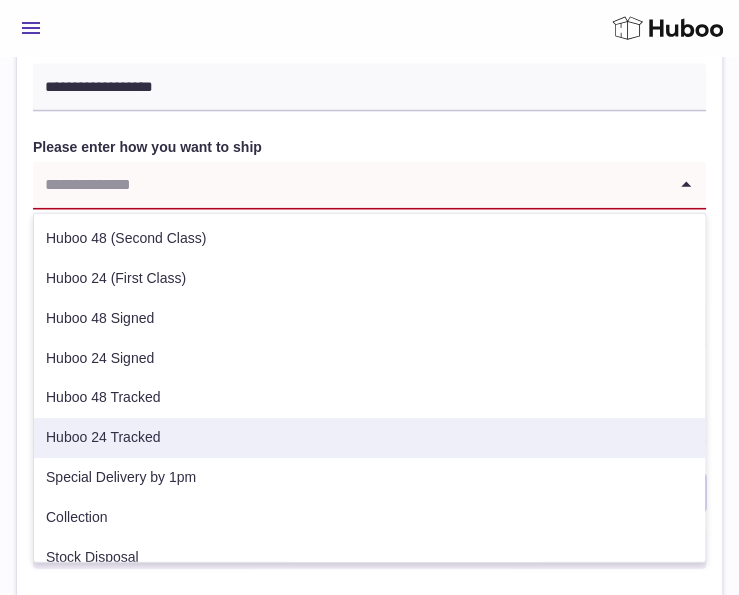 drag, startPoint x: 165, startPoint y: 355, endPoint x: 253, endPoint y: 425, distance: 112.44554 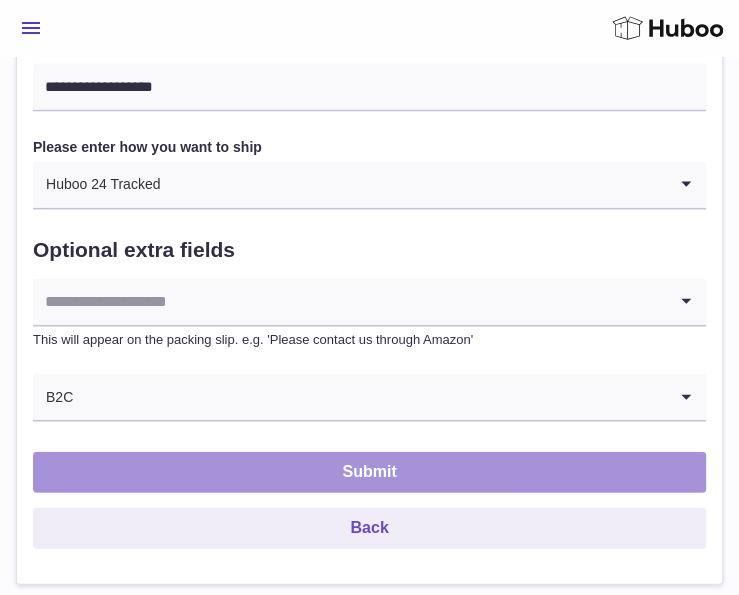 click on "Submit" at bounding box center (369, 472) 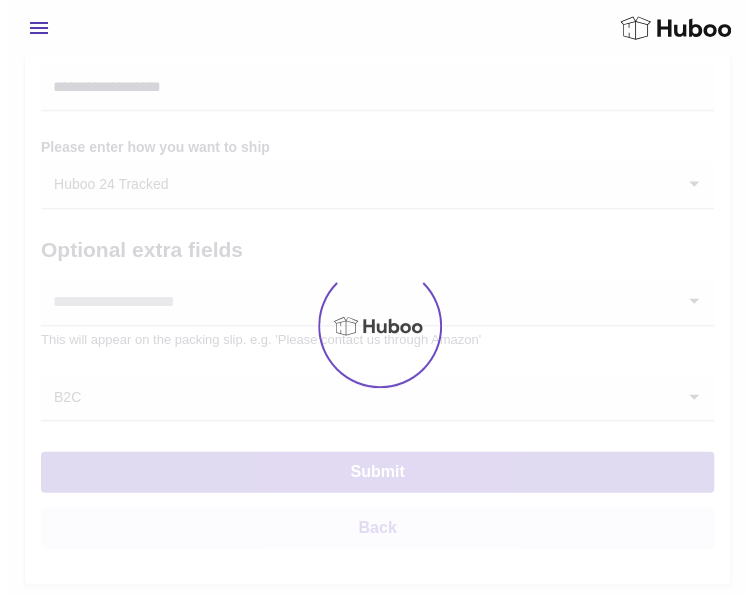 scroll, scrollTop: 0, scrollLeft: 0, axis: both 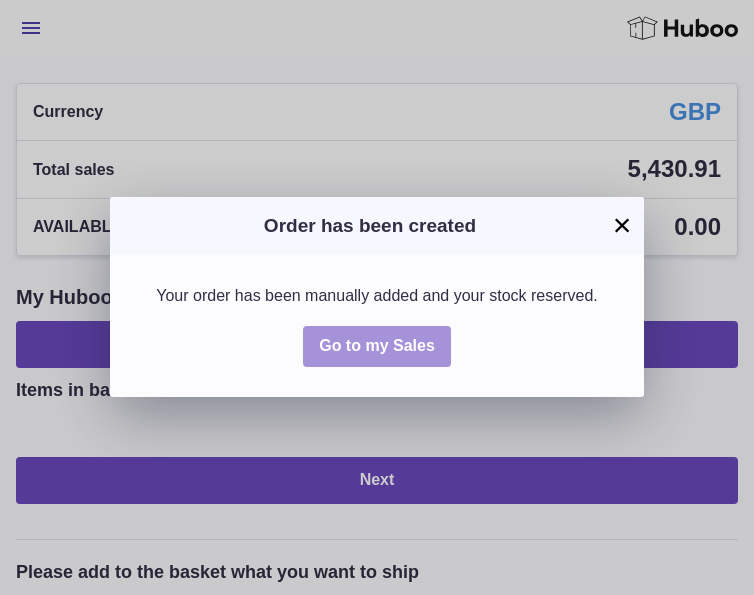 click on "Go to my Sales" at bounding box center [377, 346] 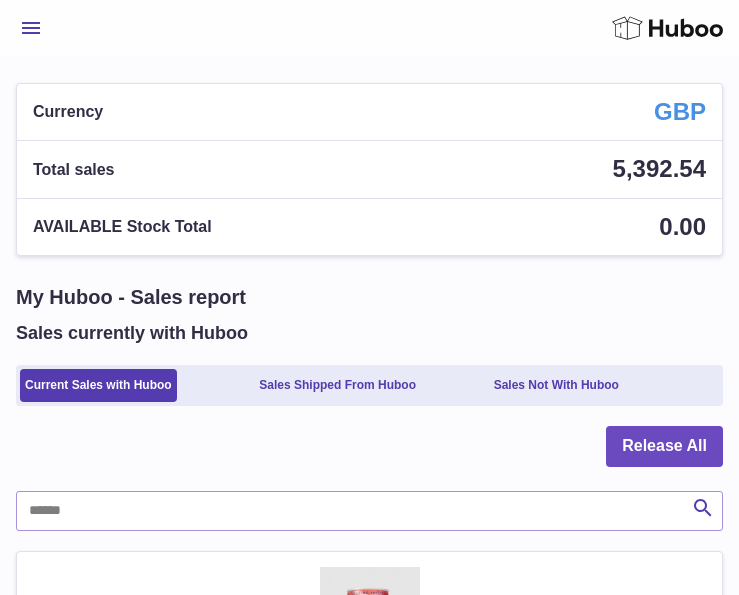 scroll, scrollTop: 0, scrollLeft: 0, axis: both 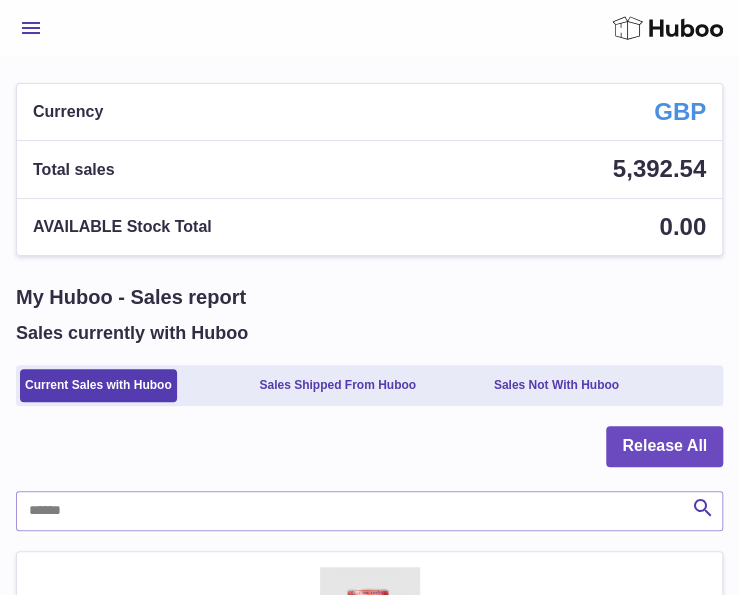 click on "My Huboo - Sales report" at bounding box center (369, 297) 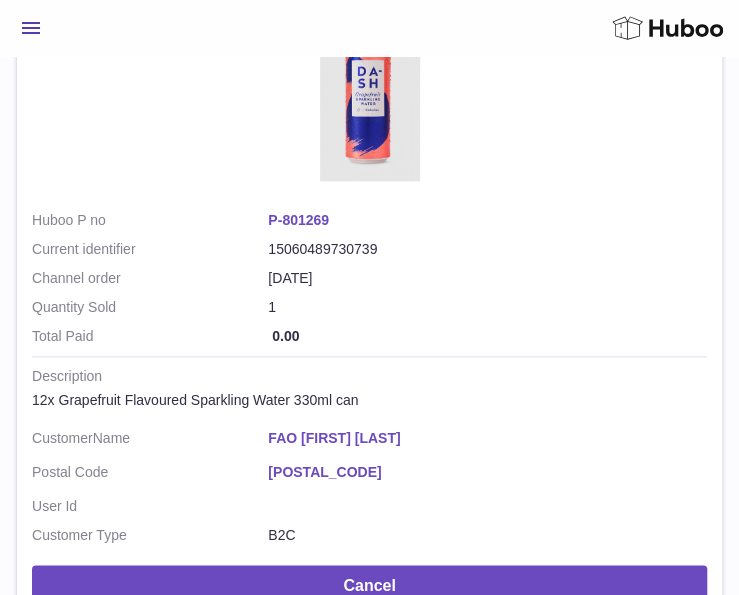 scroll, scrollTop: 100, scrollLeft: 0, axis: vertical 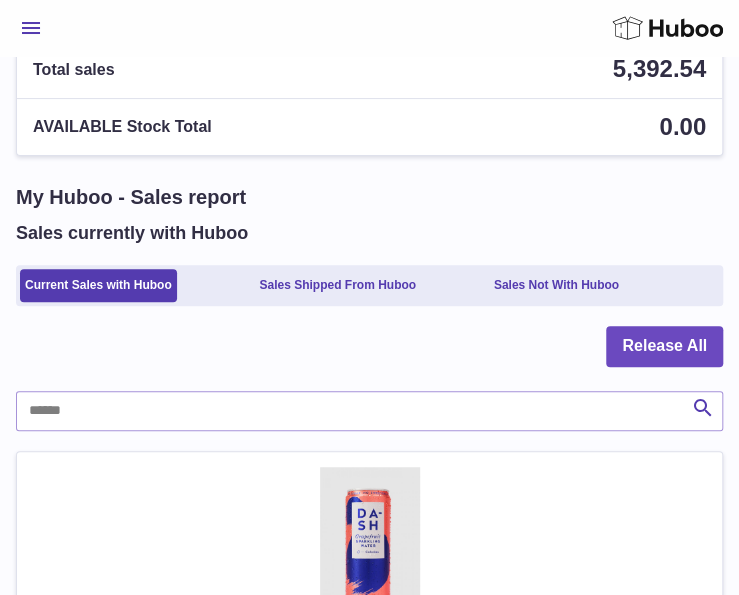 click on "Menu" at bounding box center (31, 28) 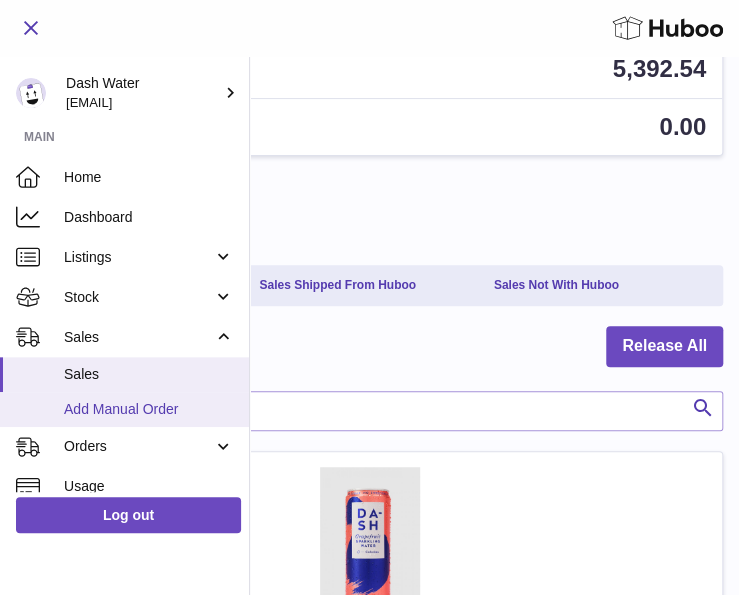 click on "Add Manual Order" at bounding box center (149, 409) 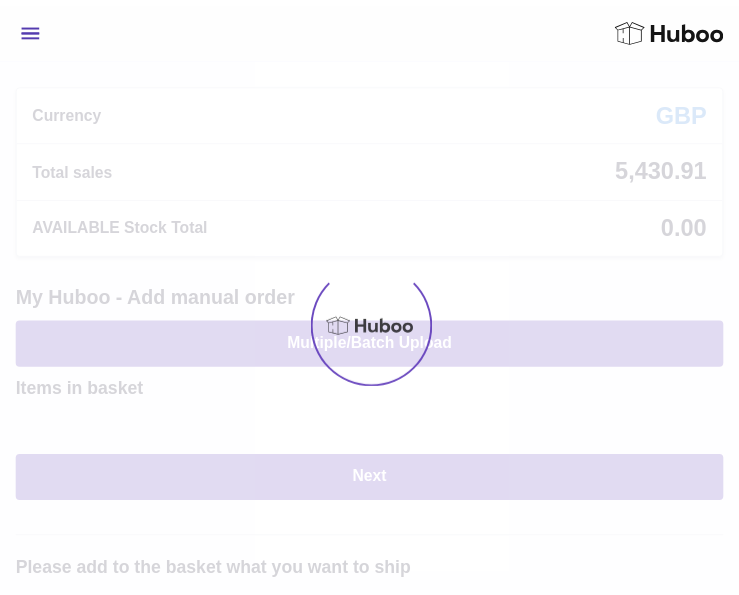 scroll, scrollTop: 0, scrollLeft: 0, axis: both 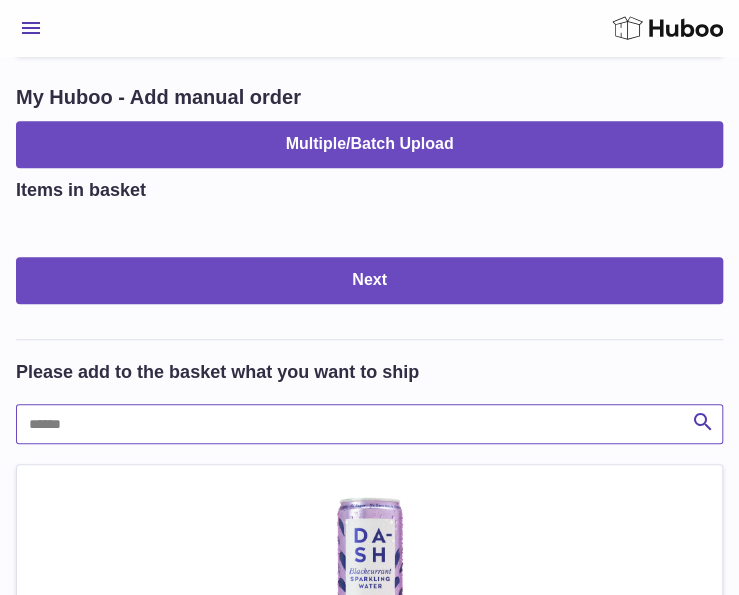 click at bounding box center [369, 424] 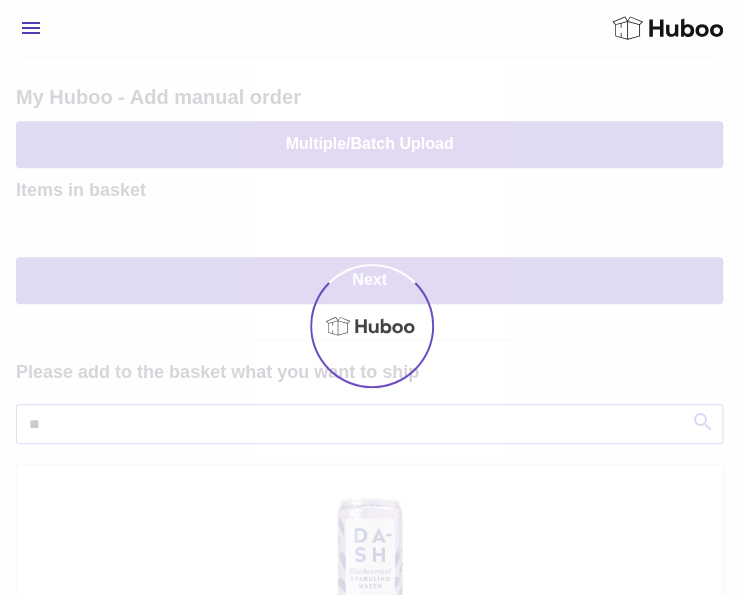 type on "**" 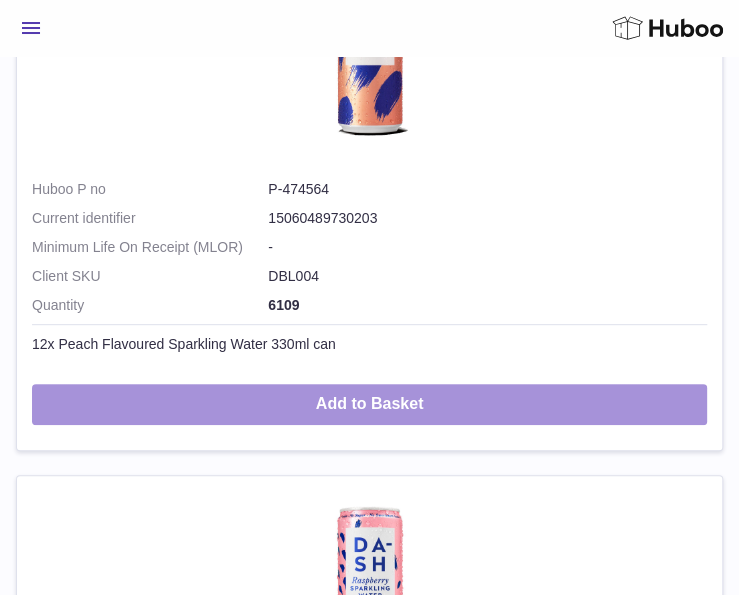 click on "Add to Basket" at bounding box center (369, 404) 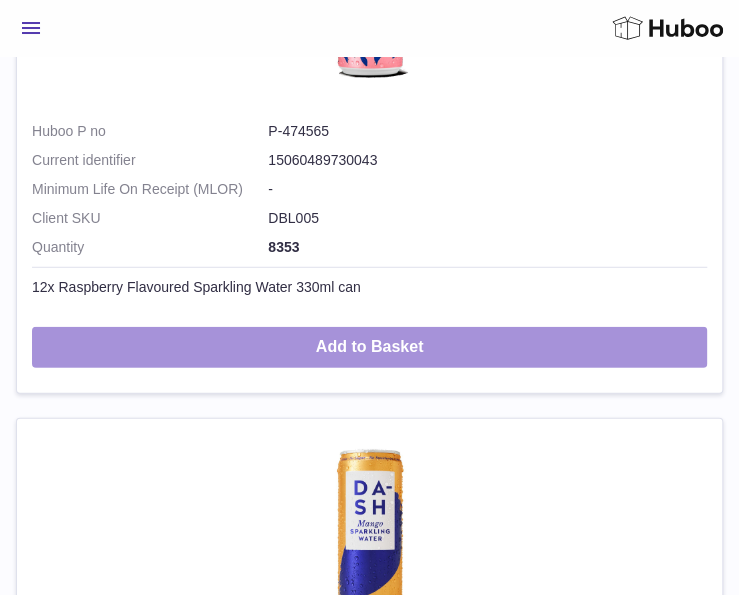 click on "Add to Basket" at bounding box center (369, 347) 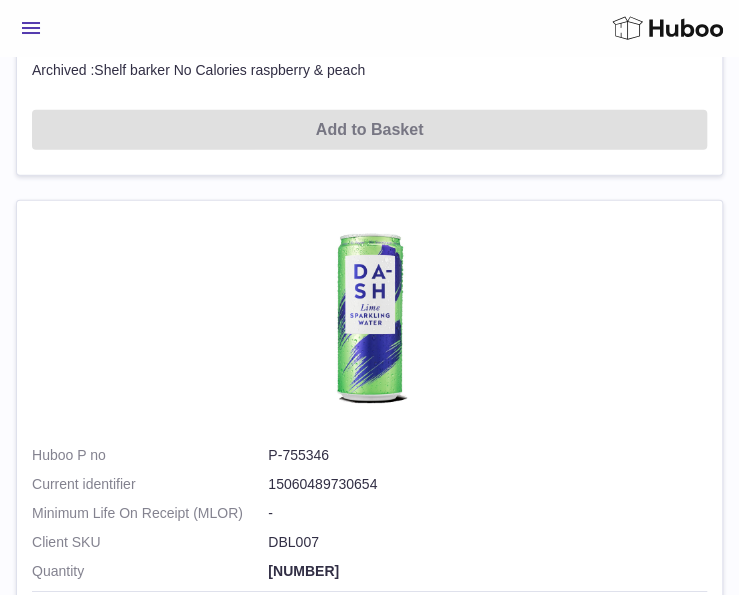 scroll, scrollTop: 6233, scrollLeft: 0, axis: vertical 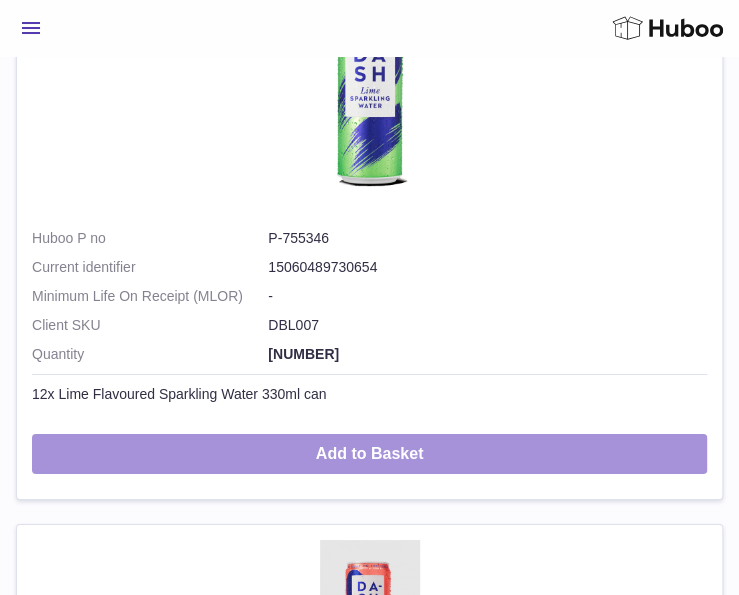 click on "Add to Basket" at bounding box center (369, 454) 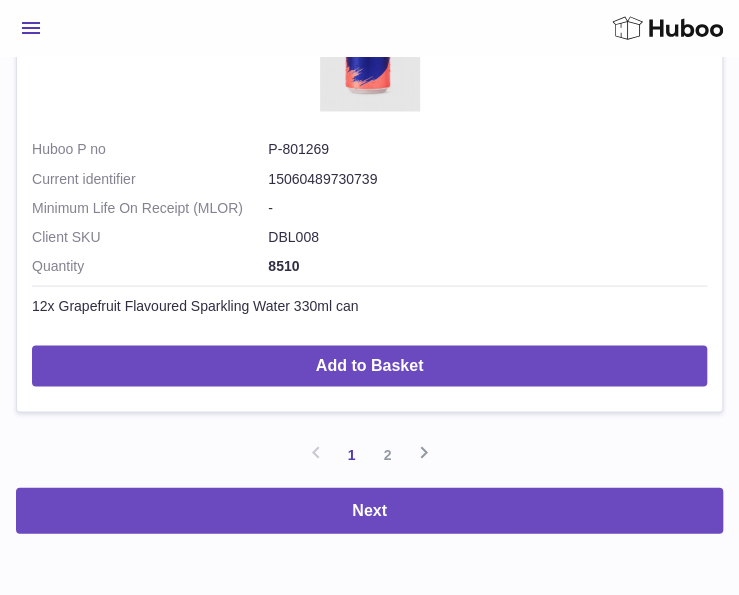 scroll, scrollTop: 7574, scrollLeft: 0, axis: vertical 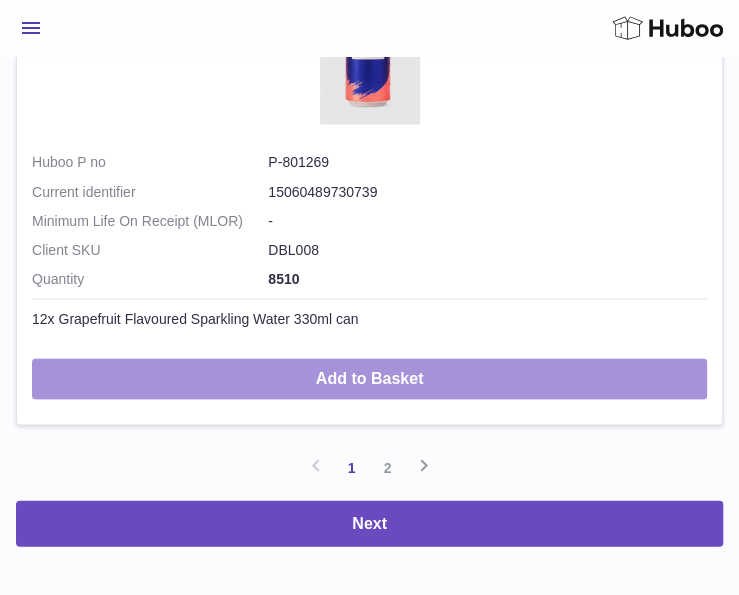 click on "Add to Basket" at bounding box center (369, 378) 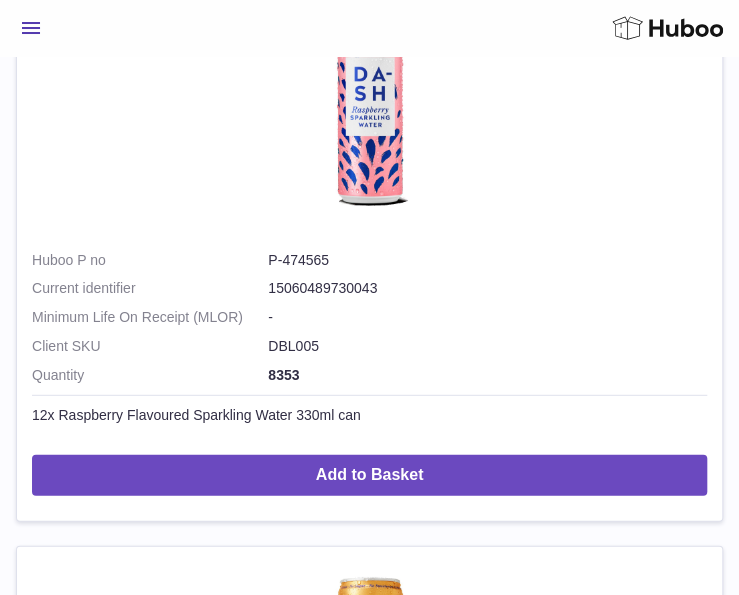 scroll, scrollTop: 5197, scrollLeft: 0, axis: vertical 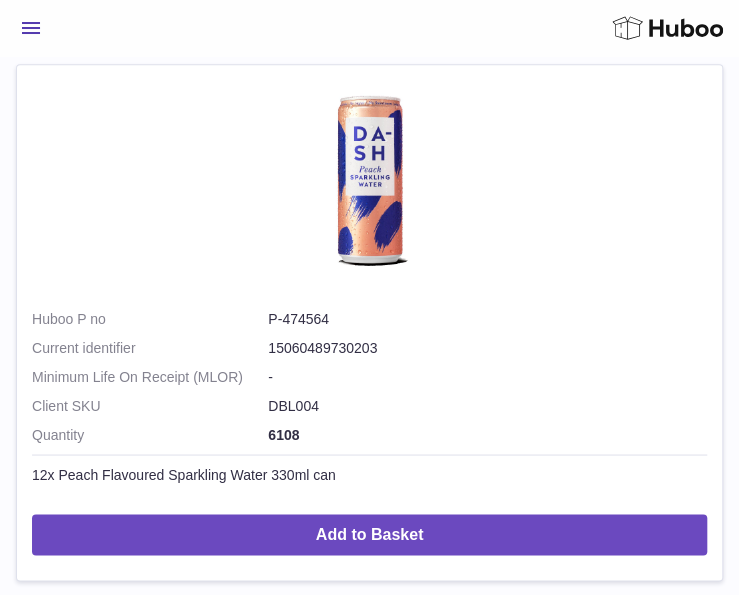 drag, startPoint x: 548, startPoint y: 392, endPoint x: 239, endPoint y: 298, distance: 322.9814 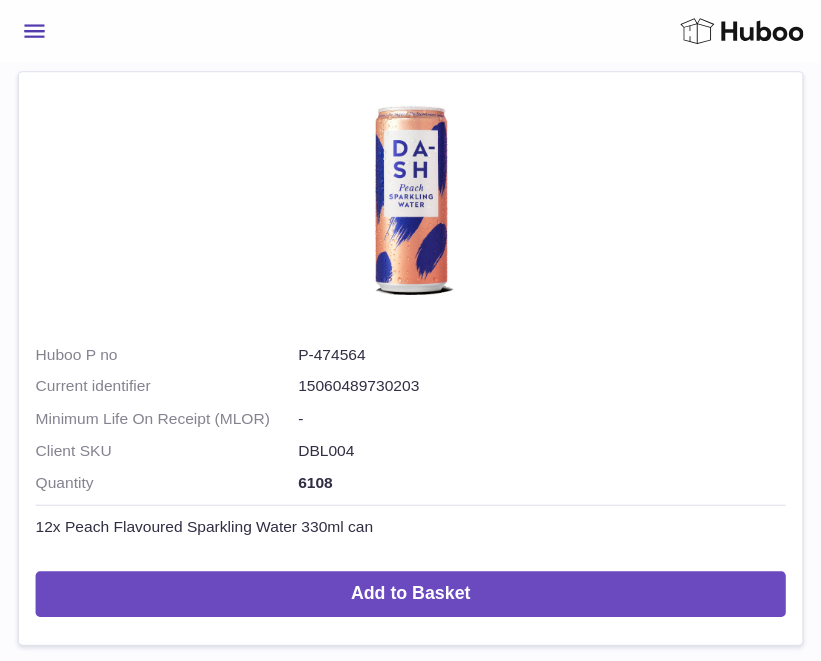 scroll, scrollTop: 4317, scrollLeft: 0, axis: vertical 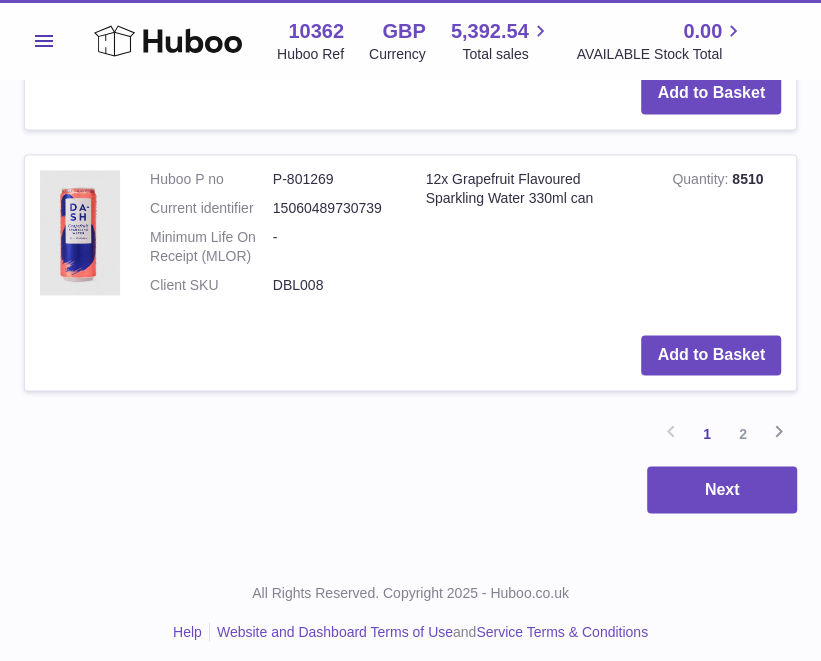click on "2" at bounding box center [743, 433] 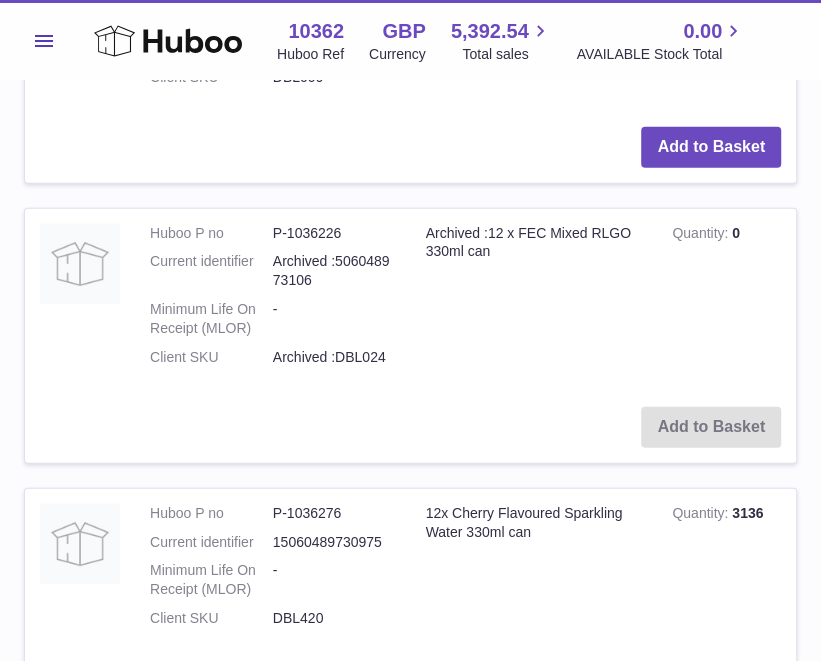 scroll, scrollTop: 2191, scrollLeft: 0, axis: vertical 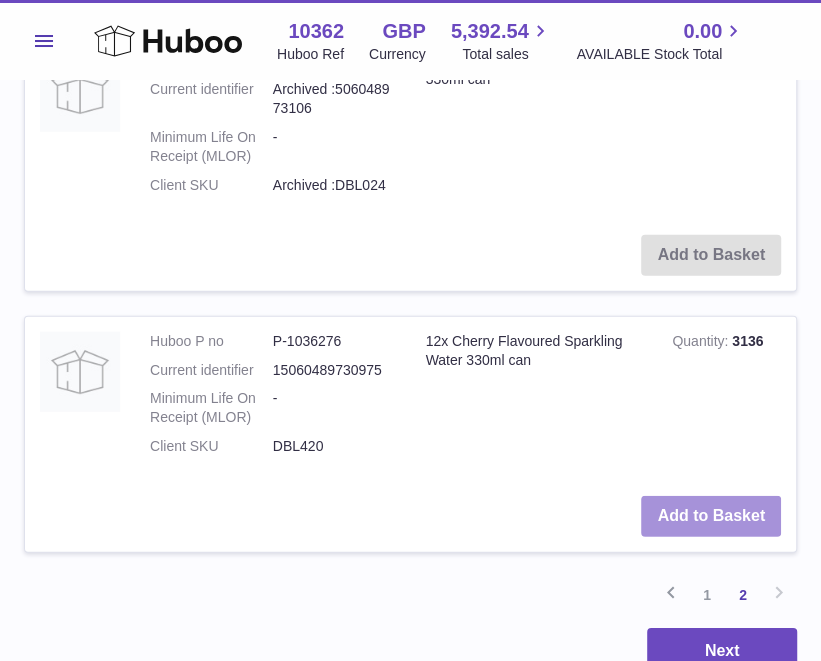 click on "Add to Basket" at bounding box center [711, 516] 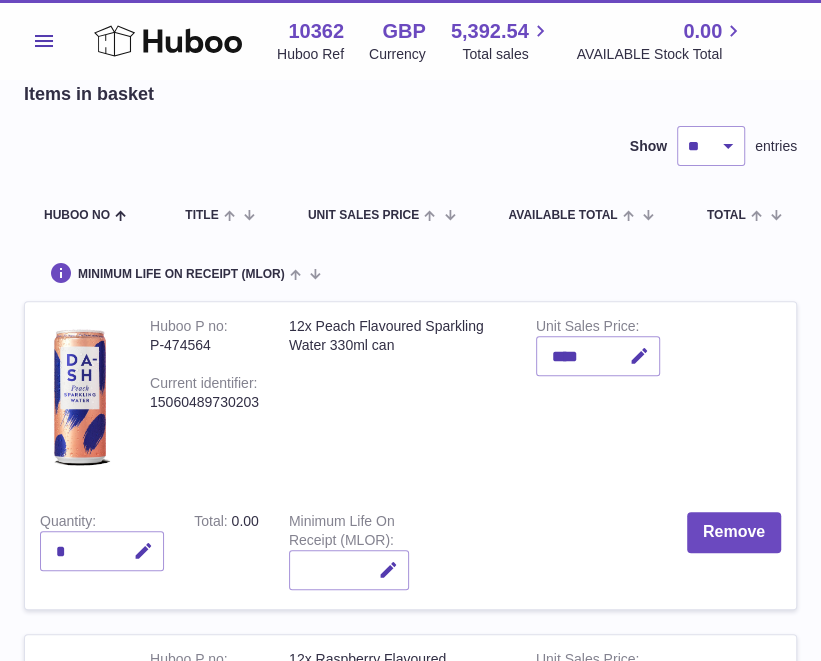 scroll, scrollTop: 0, scrollLeft: 0, axis: both 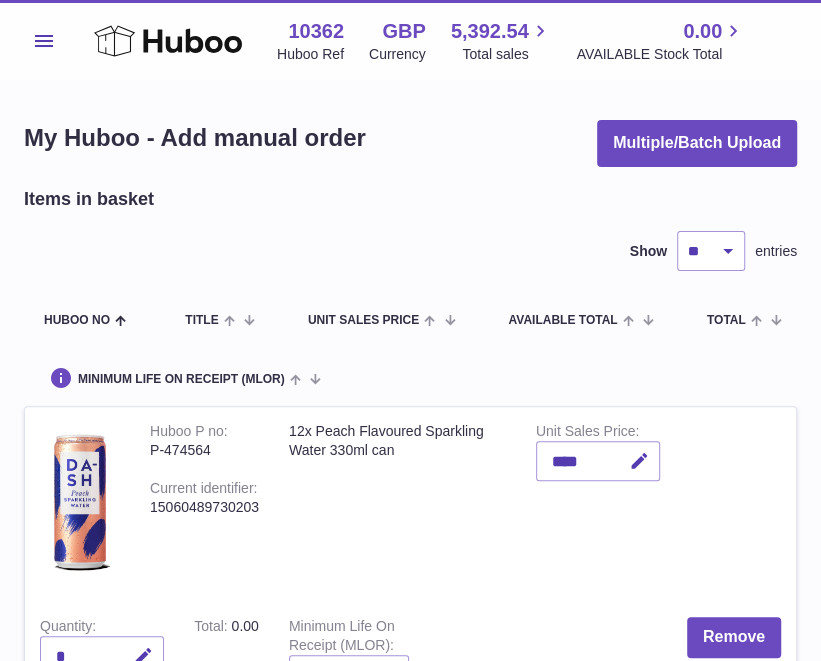 click on "12x Peach Flavoured Sparkling Water 330ml can" at bounding box center (397, 504) 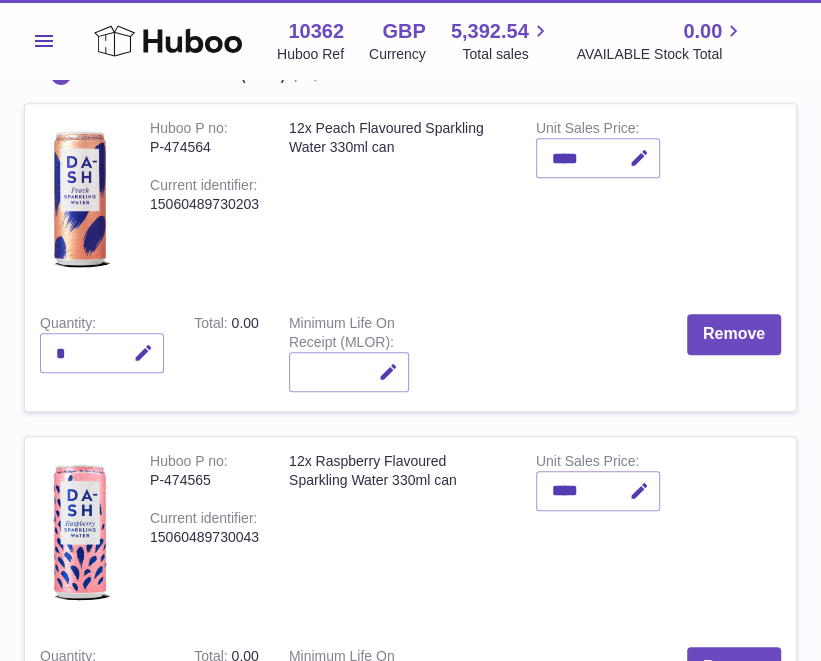 scroll, scrollTop: 333, scrollLeft: 0, axis: vertical 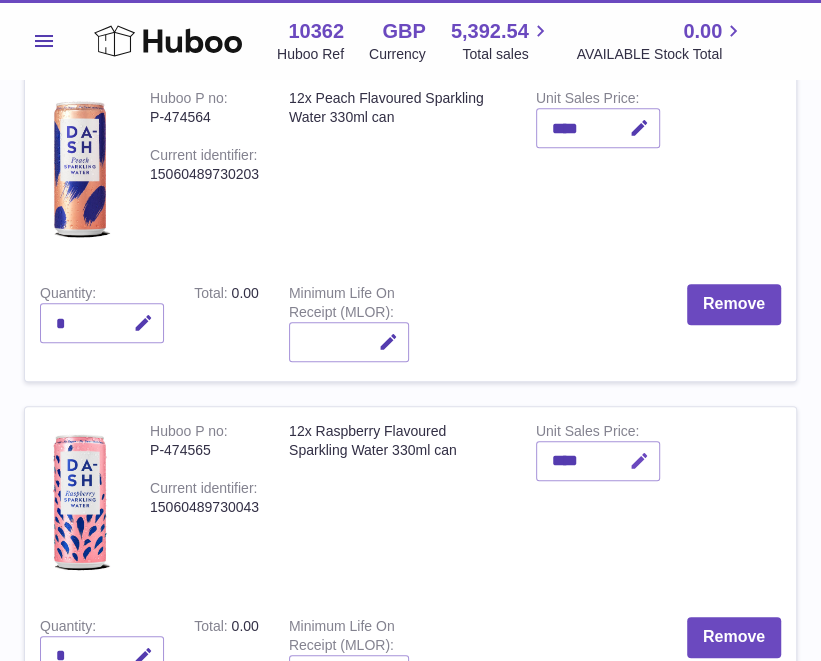 click at bounding box center [639, 461] 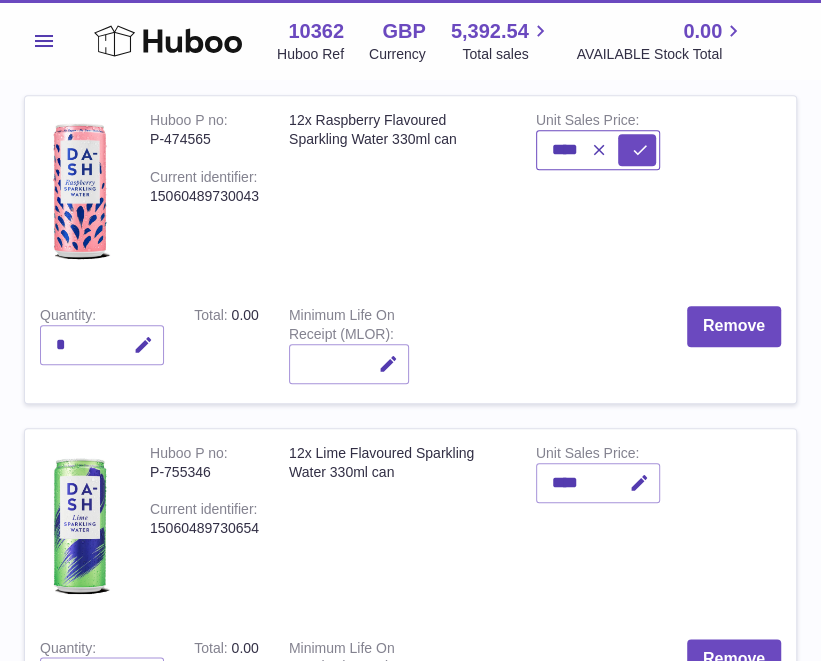 scroll, scrollTop: 666, scrollLeft: 0, axis: vertical 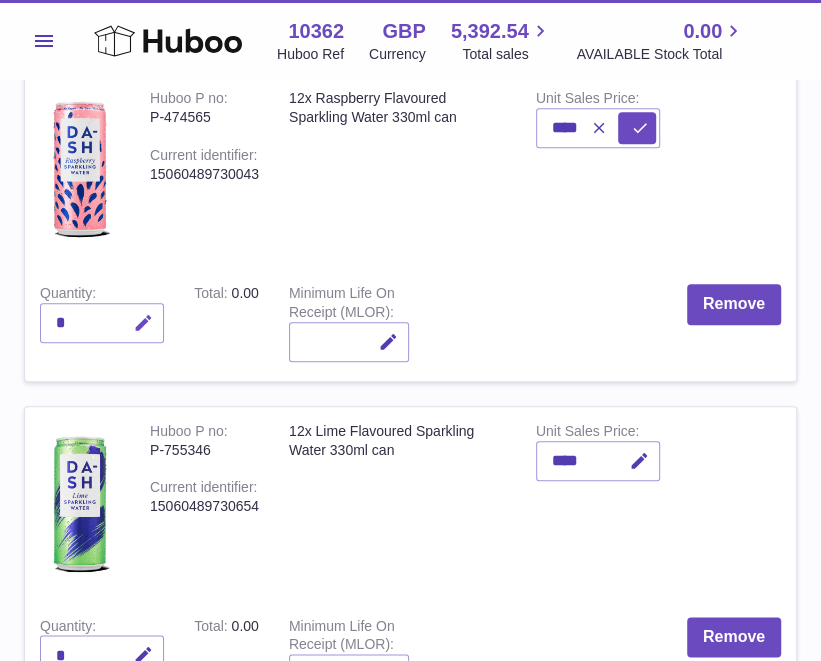 click at bounding box center [140, 323] 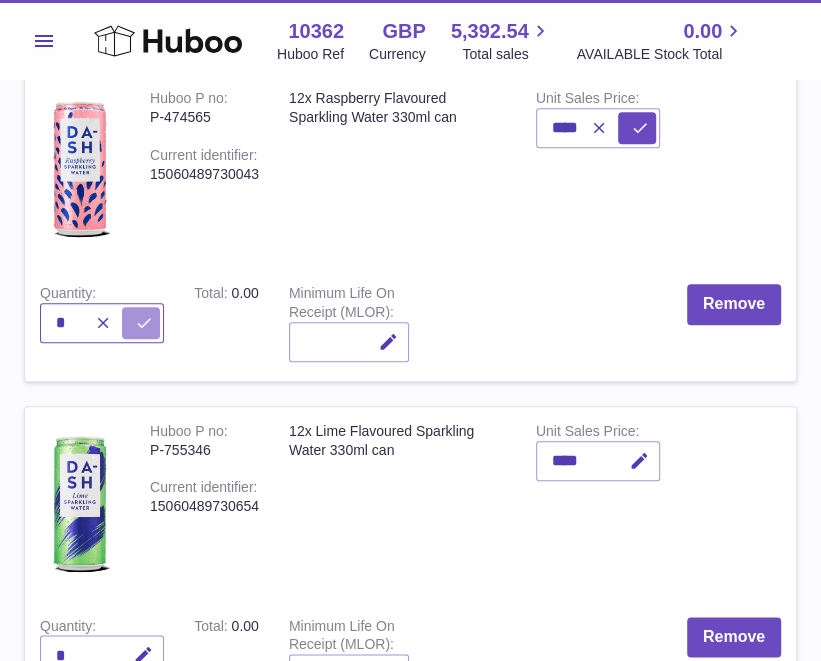type on "*" 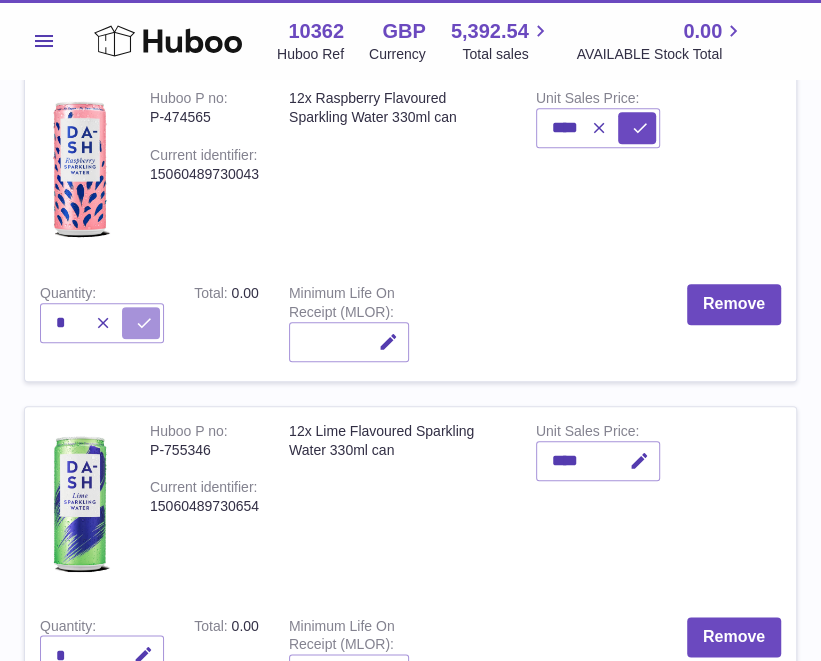 click at bounding box center (141, 323) 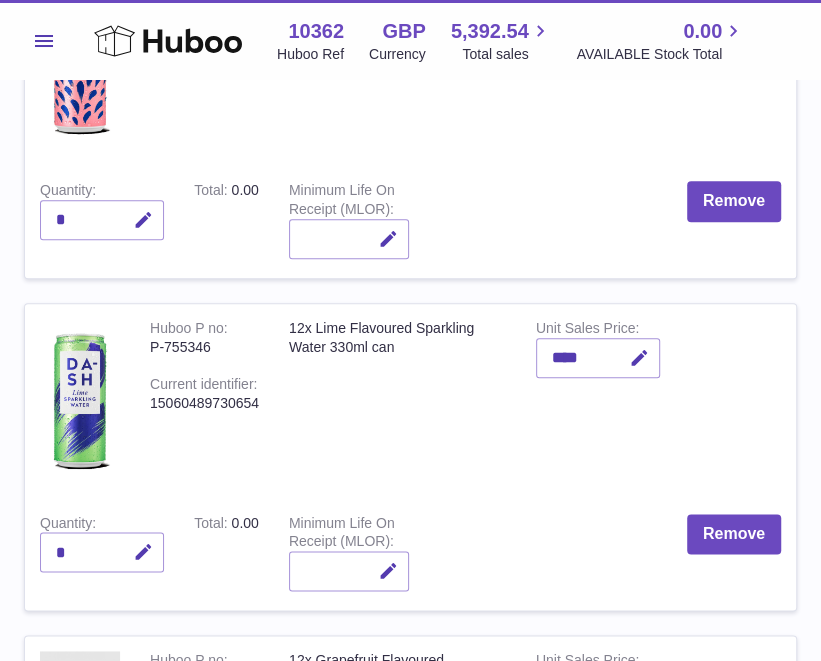 scroll, scrollTop: 1000, scrollLeft: 0, axis: vertical 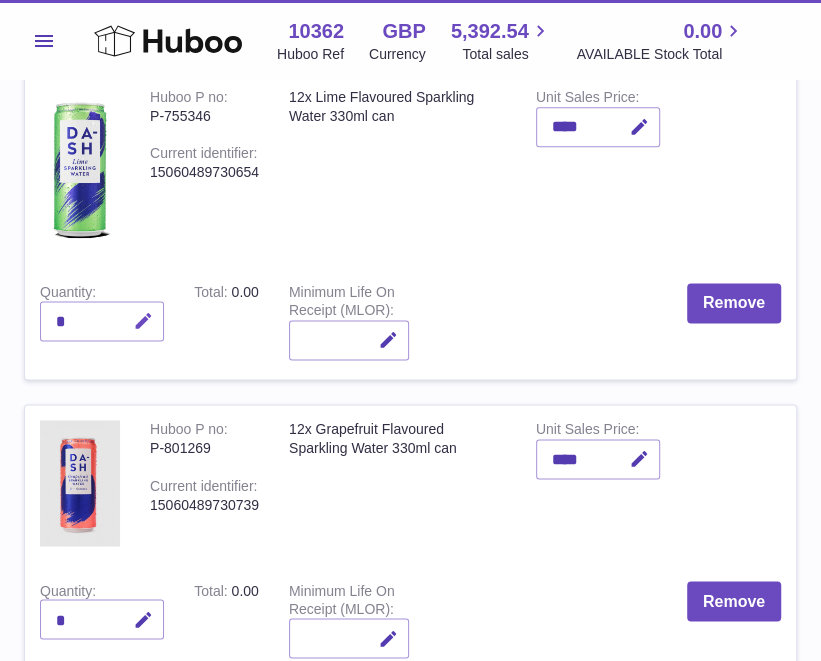 click at bounding box center [143, 321] 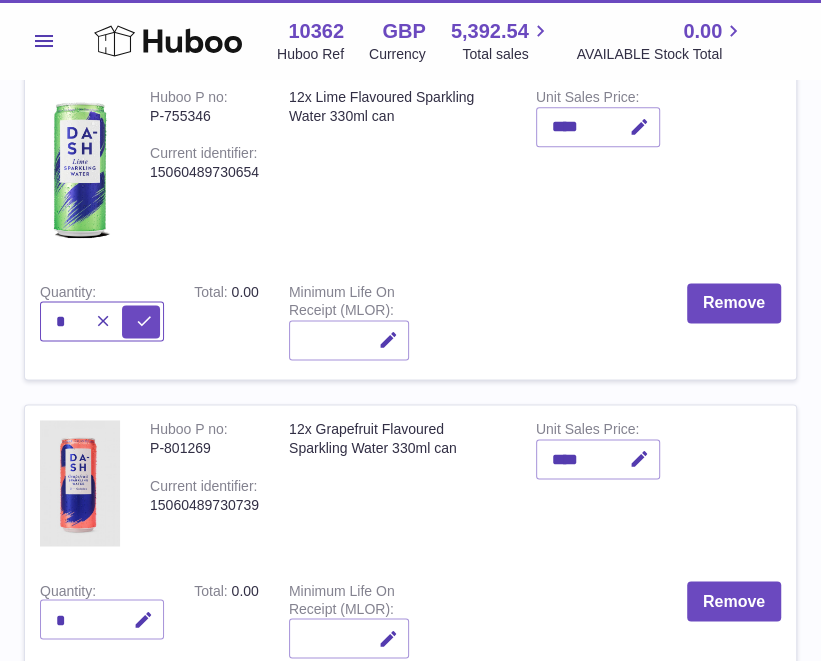 type on "*" 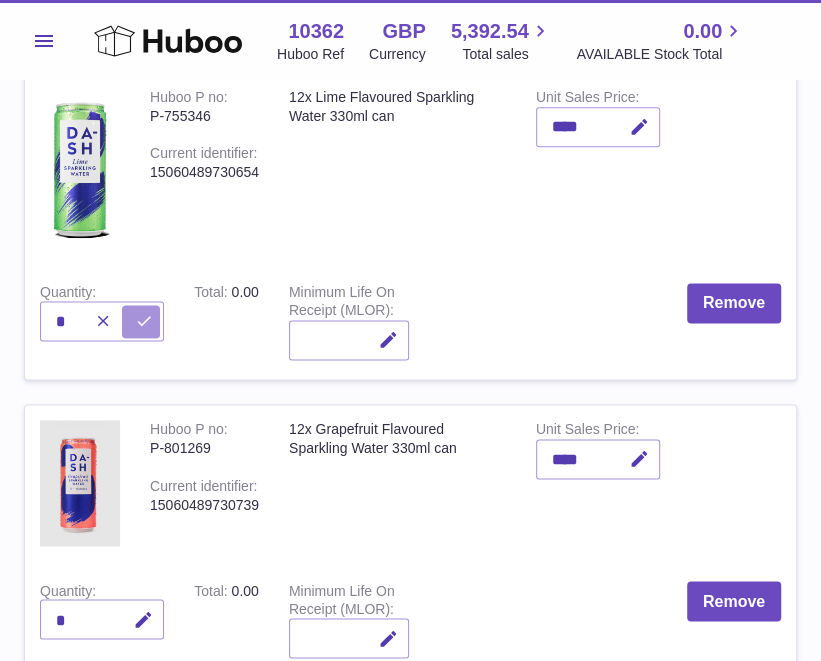 click at bounding box center (144, 321) 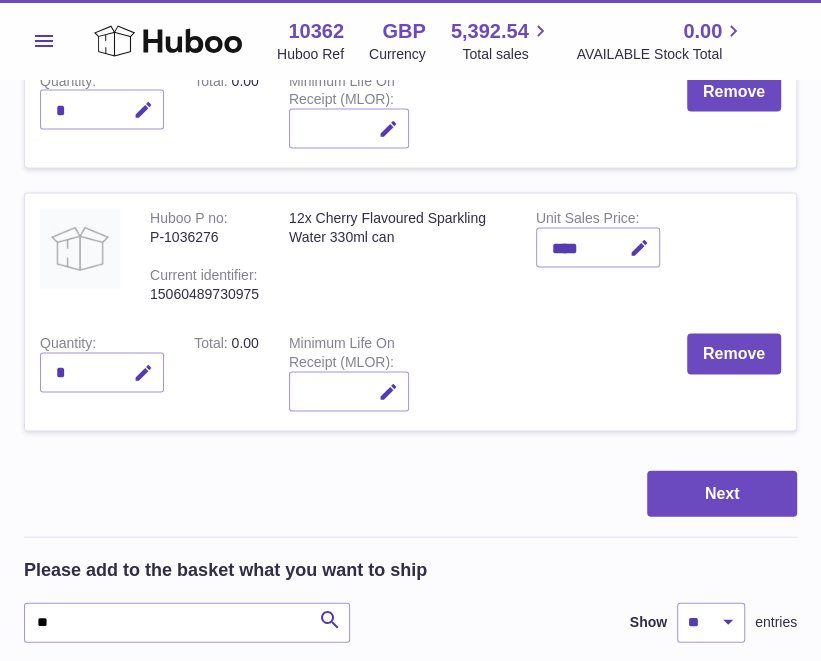 scroll, scrollTop: 1555, scrollLeft: 0, axis: vertical 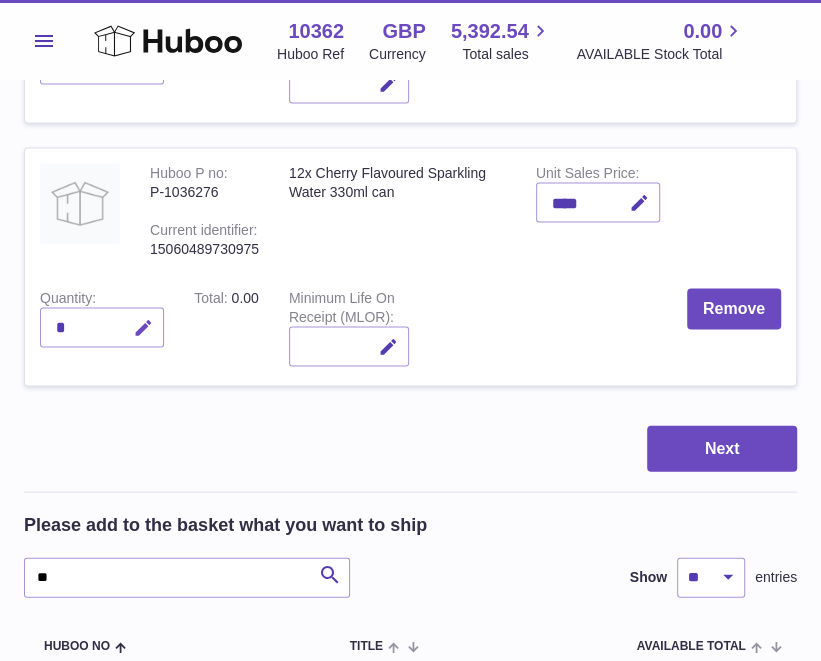 click at bounding box center [143, 327] 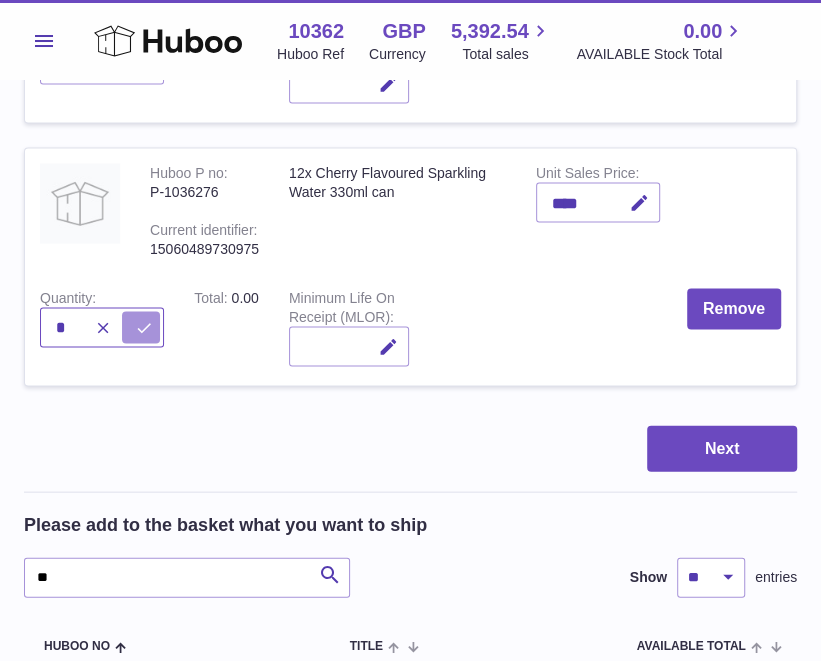 type on "*" 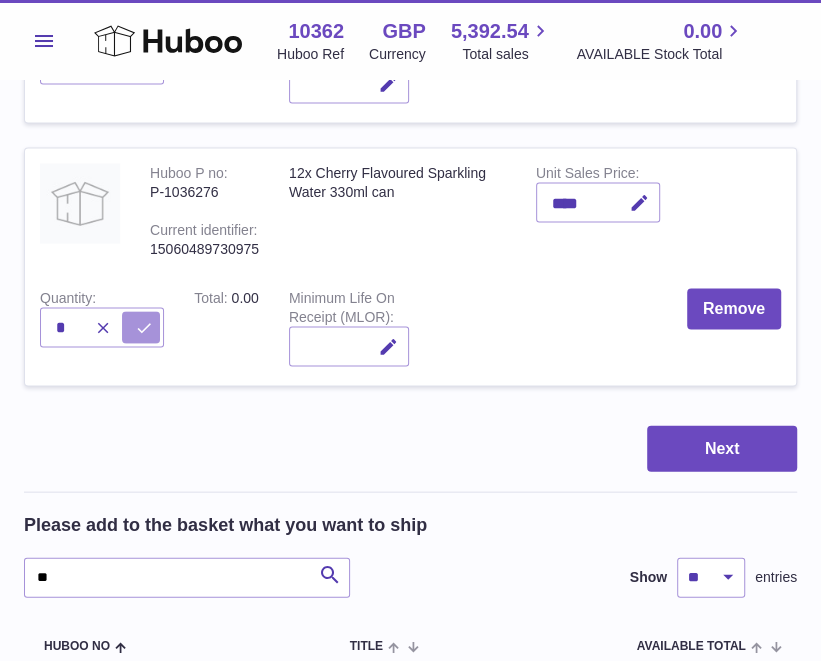 click at bounding box center [141, 327] 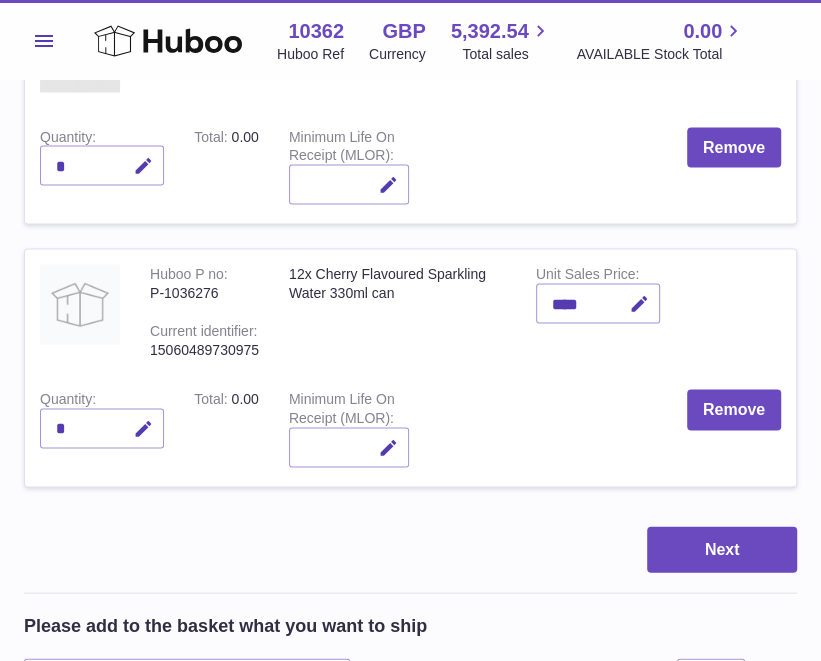 scroll, scrollTop: 1333, scrollLeft: 0, axis: vertical 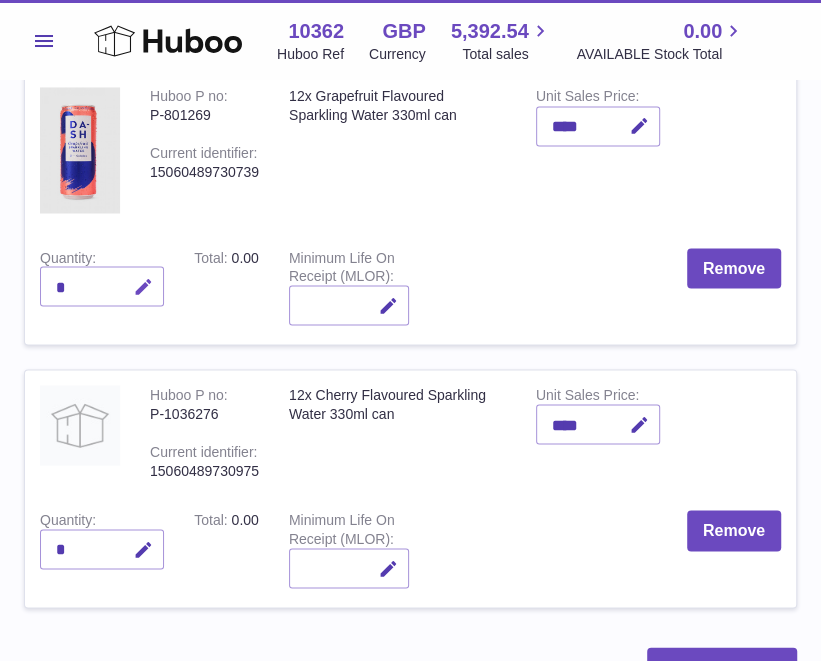 click at bounding box center [143, 286] 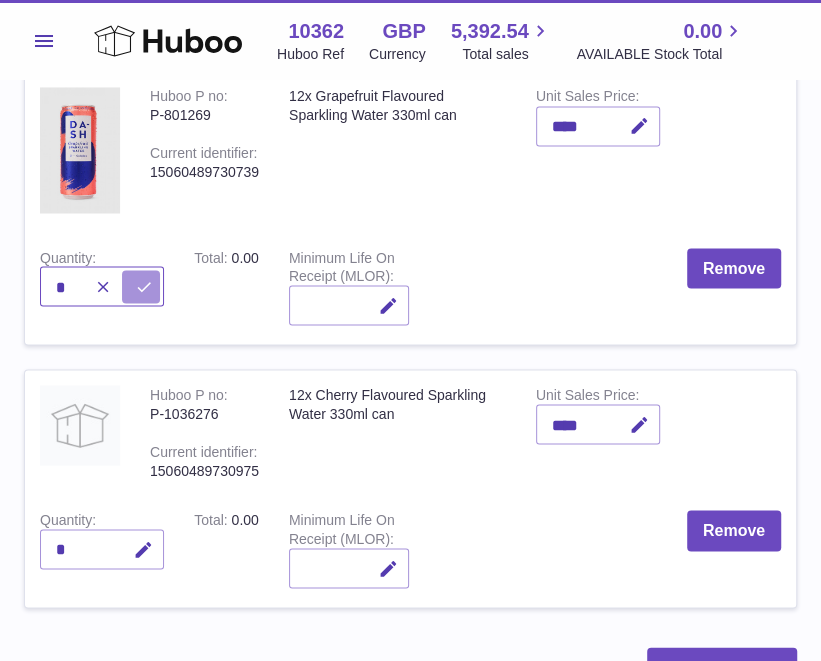 type on "*" 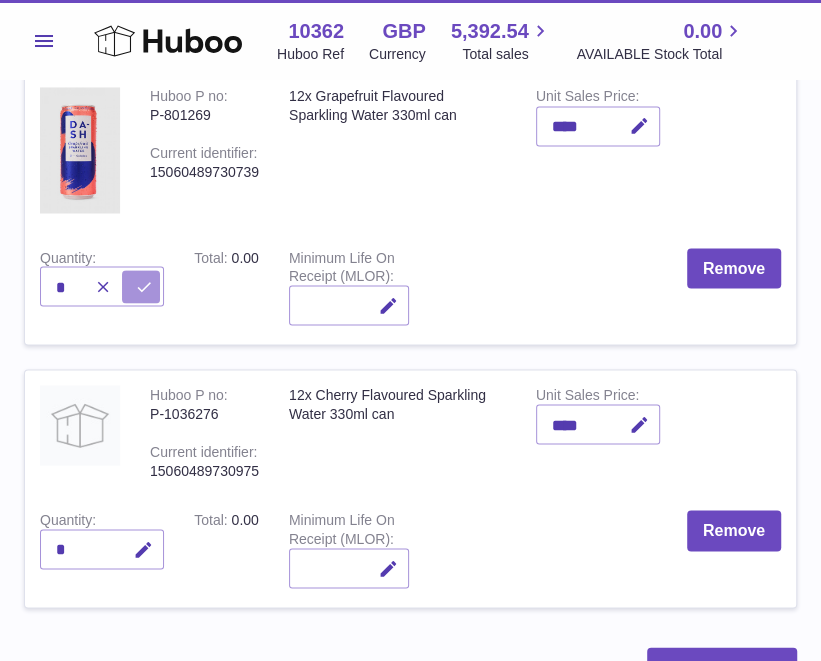 click at bounding box center (141, 286) 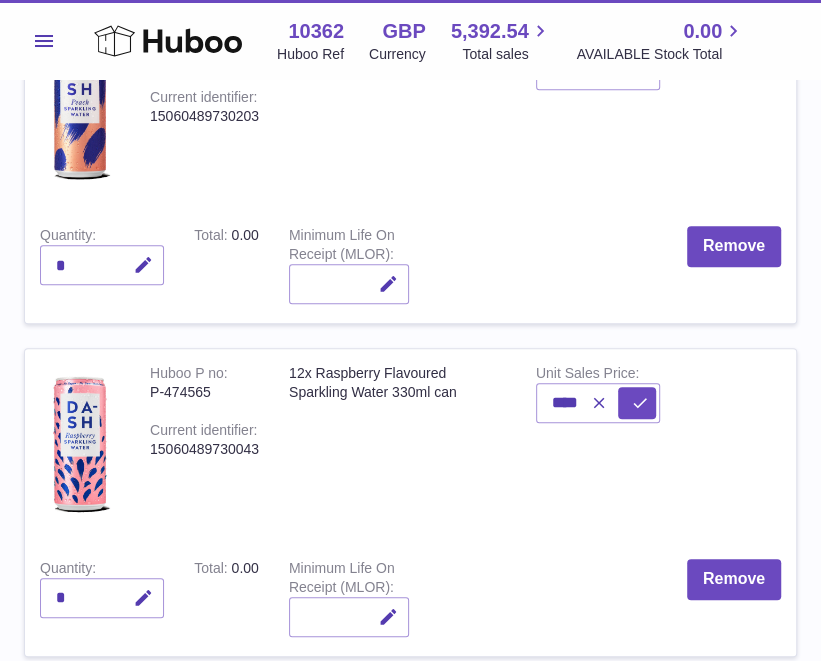 scroll, scrollTop: 444, scrollLeft: 0, axis: vertical 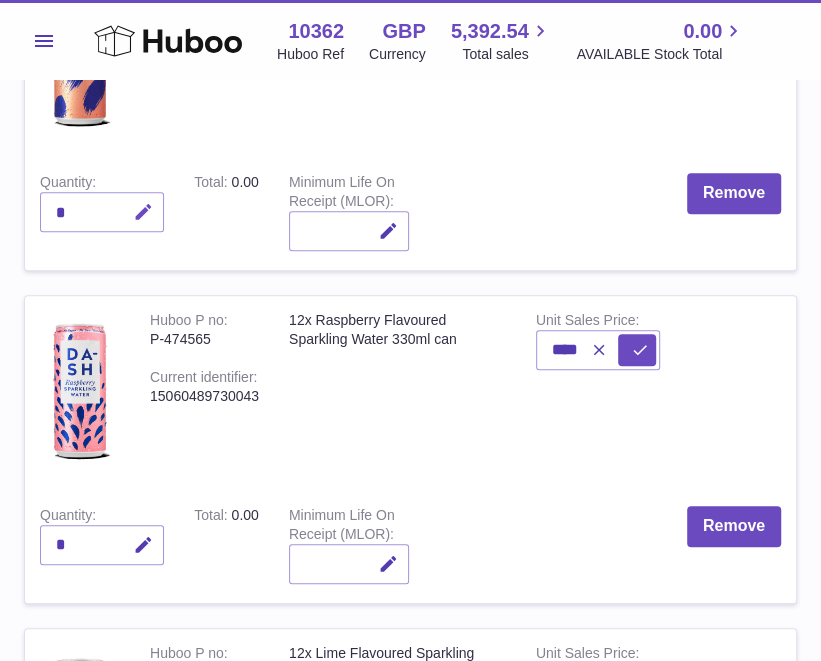 click at bounding box center (140, 212) 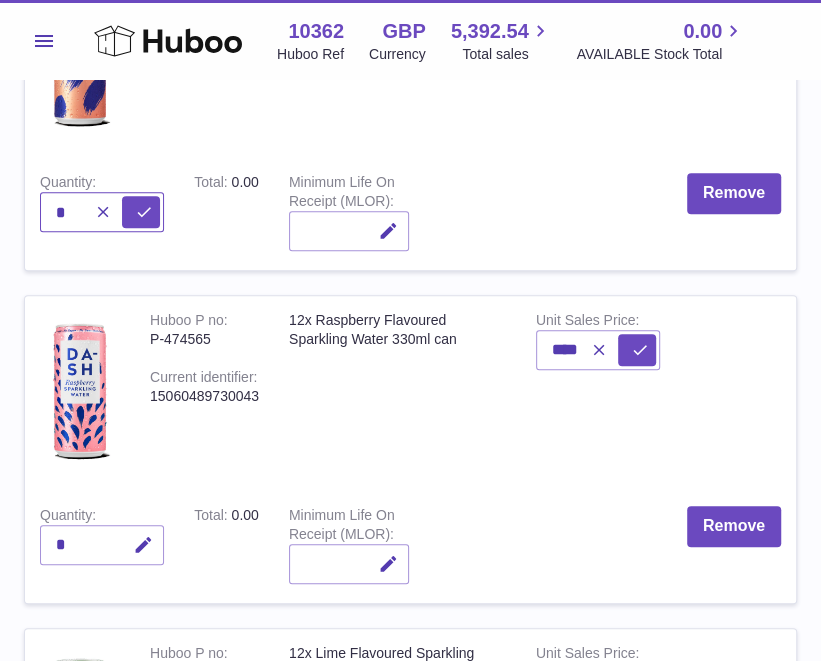 type on "*" 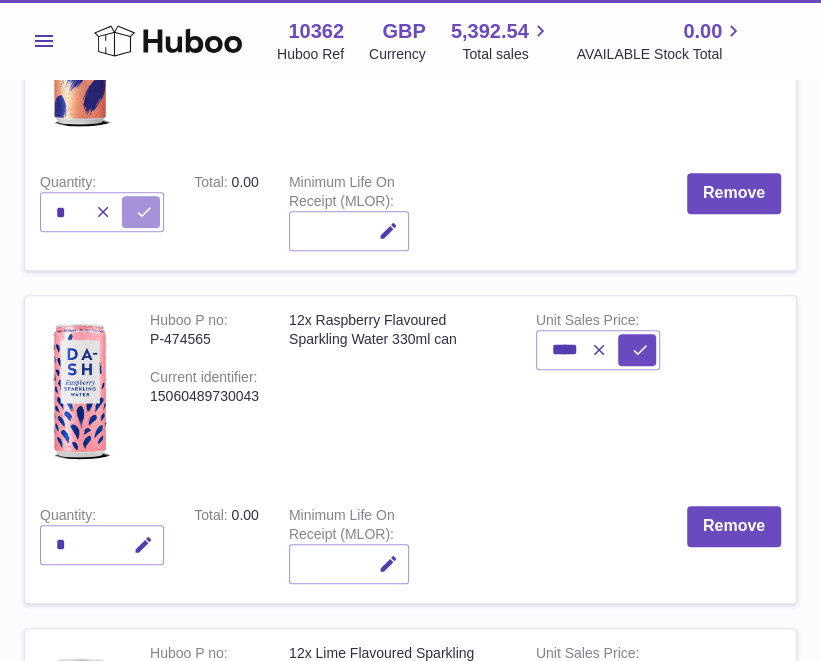 click at bounding box center [141, 212] 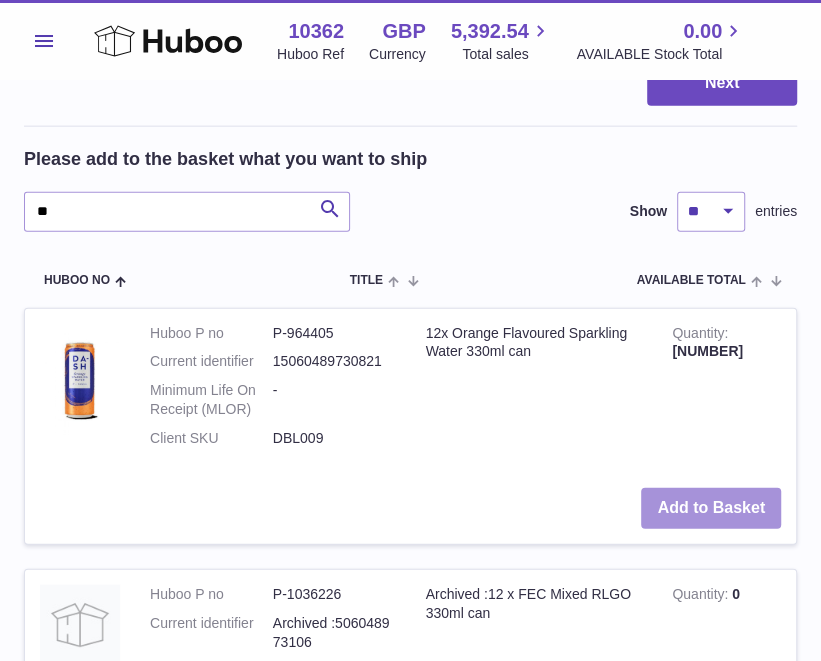 scroll, scrollTop: 1555, scrollLeft: 0, axis: vertical 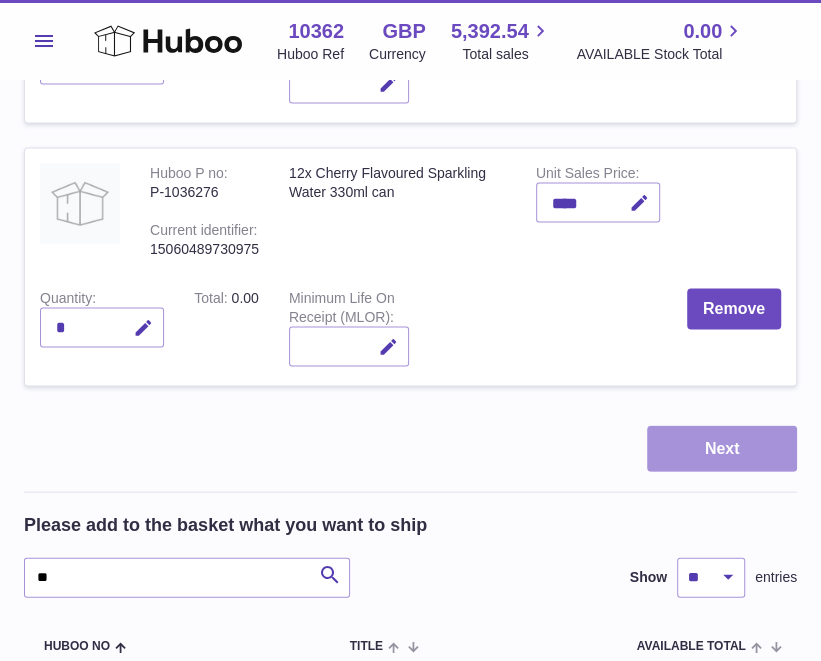 click on "Next" at bounding box center (722, 448) 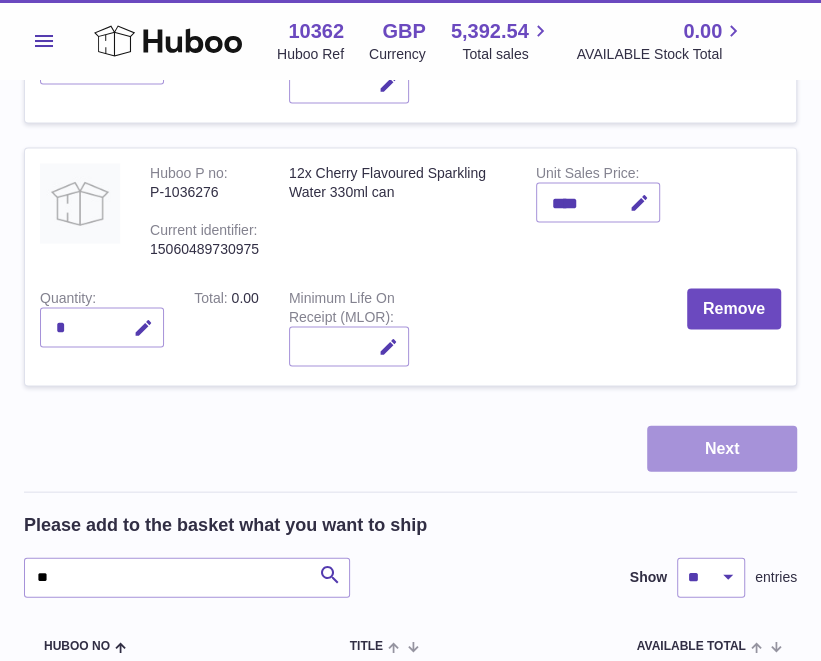 scroll, scrollTop: 0, scrollLeft: 0, axis: both 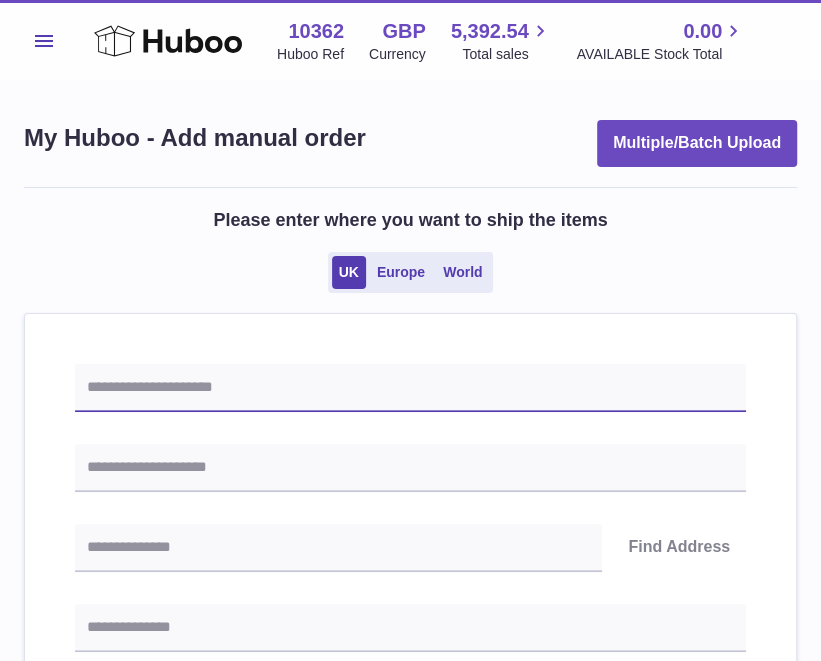 click at bounding box center [410, 388] 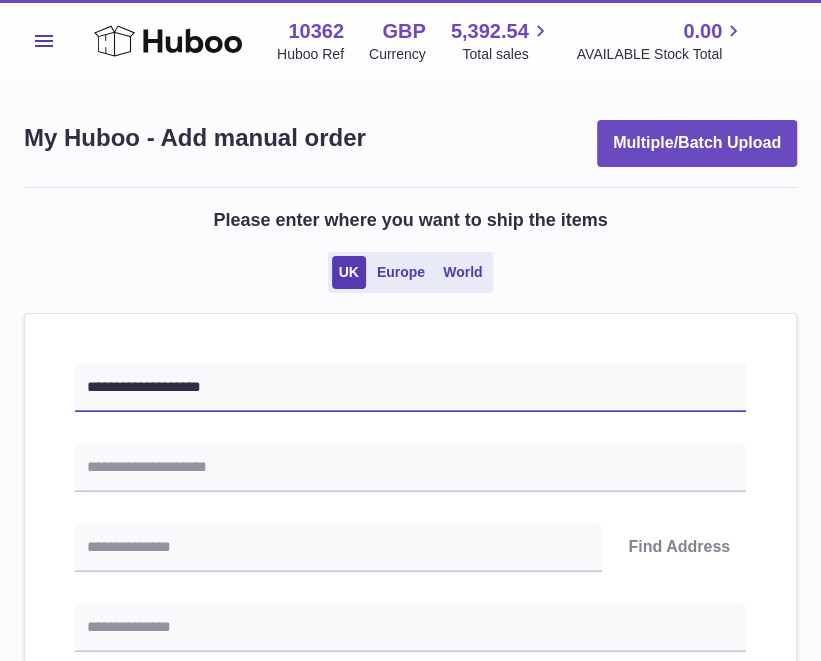 type on "**********" 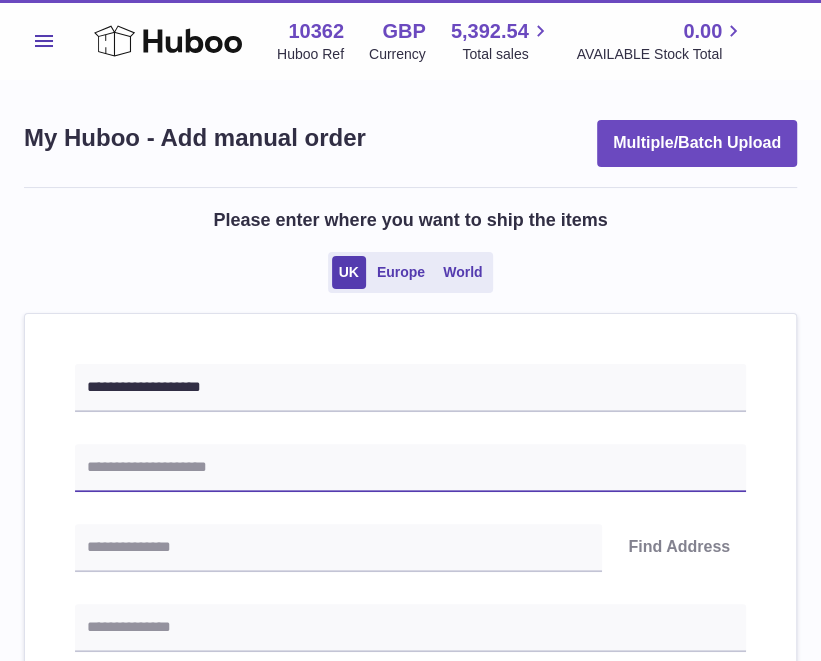 click at bounding box center (410, 468) 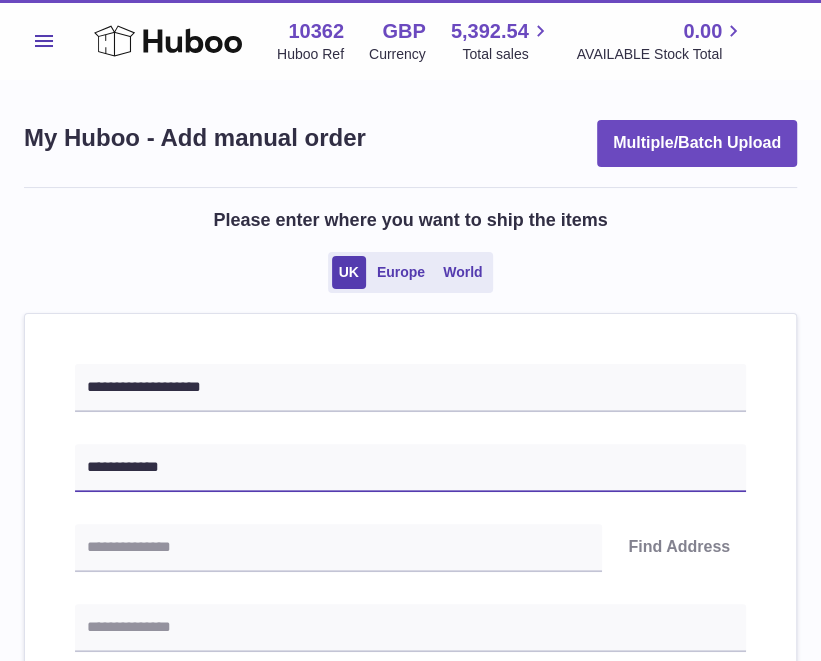 type on "**********" 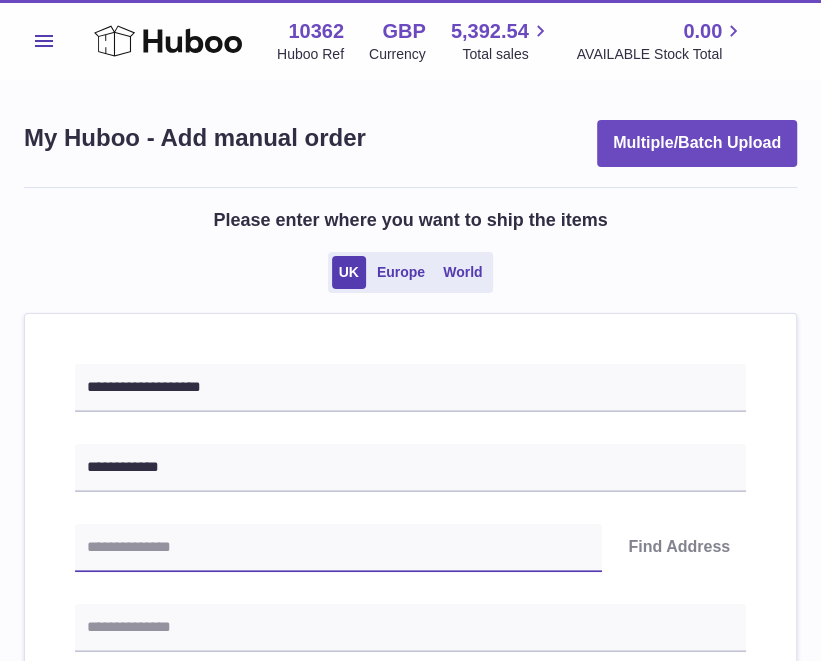 click at bounding box center [338, 548] 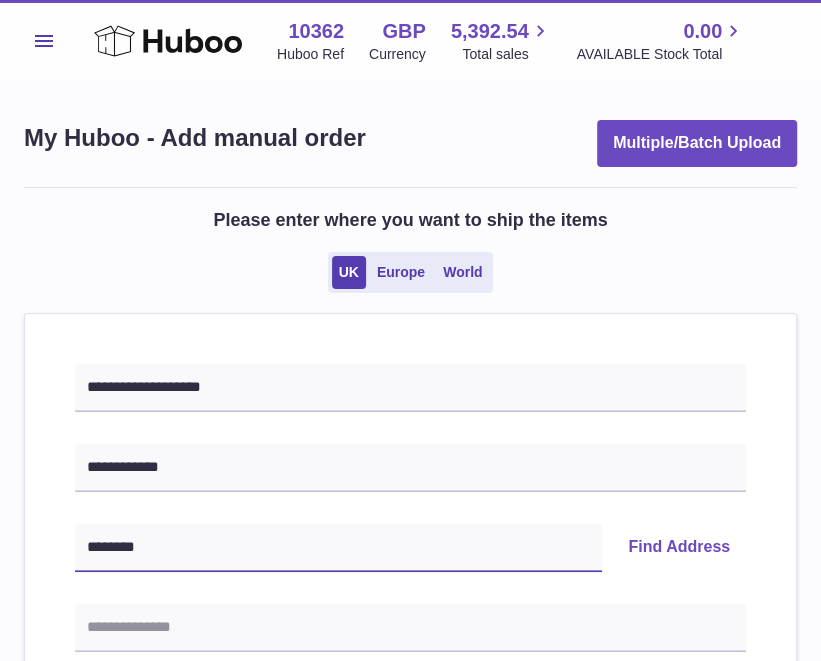 type on "********" 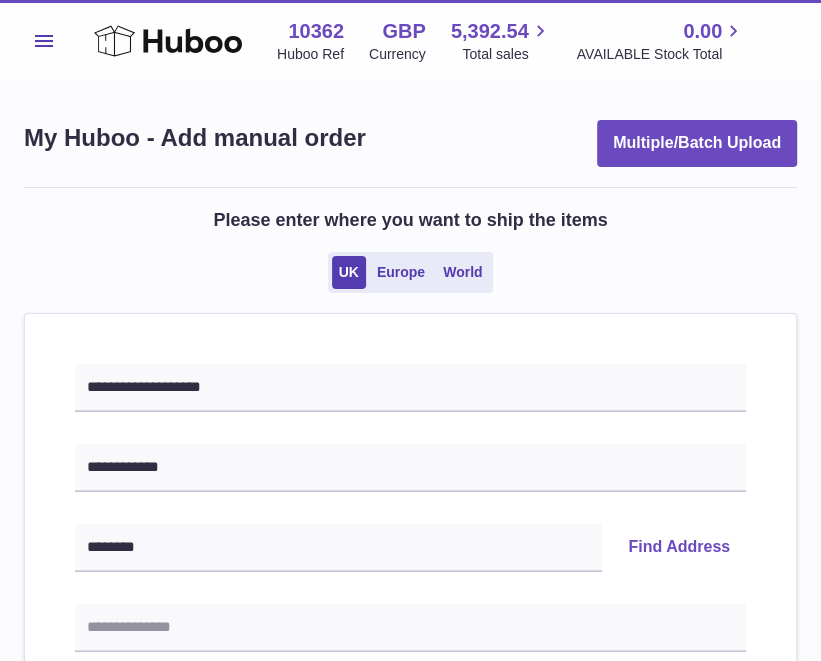 click on "Find Address" at bounding box center (679, 548) 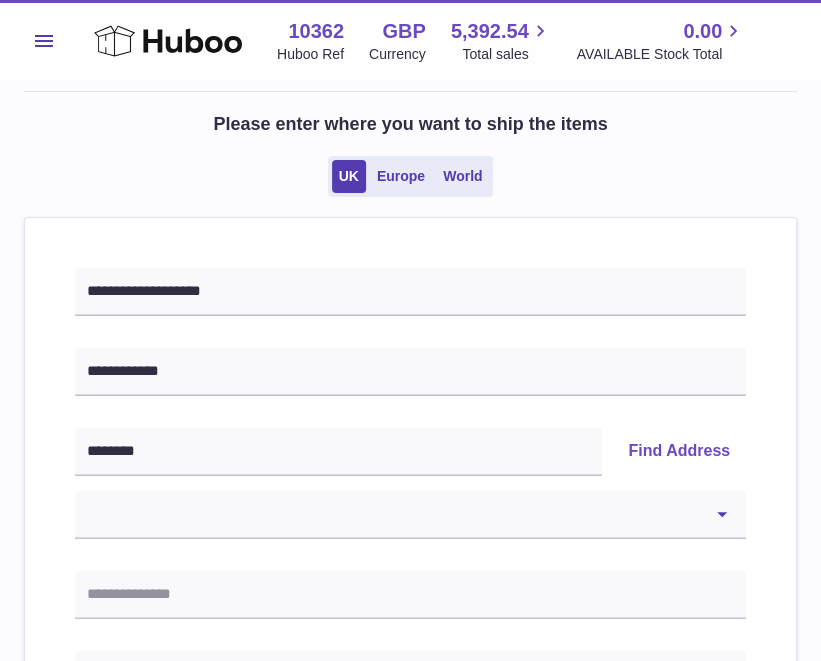 scroll, scrollTop: 222, scrollLeft: 0, axis: vertical 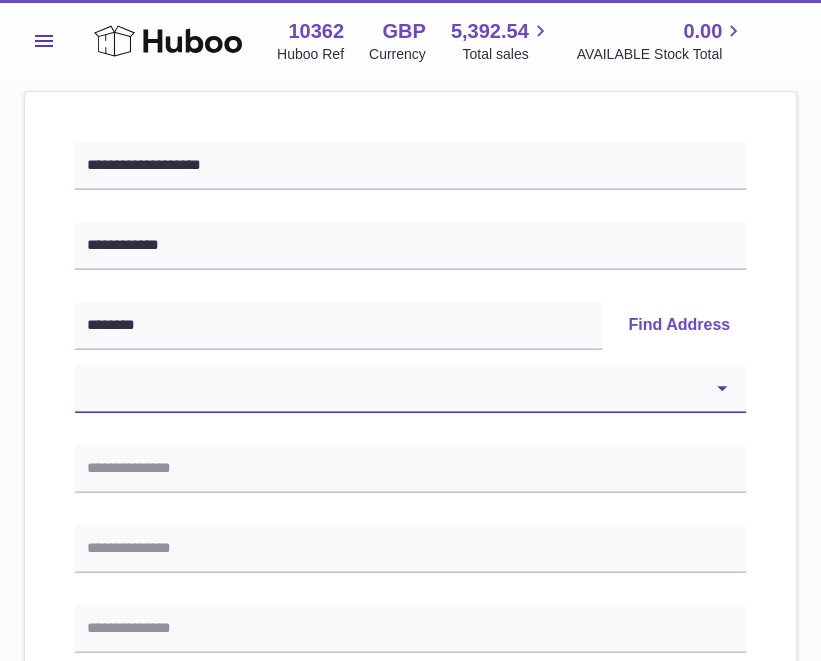 click on "[ADDRESS]" at bounding box center [410, 389] 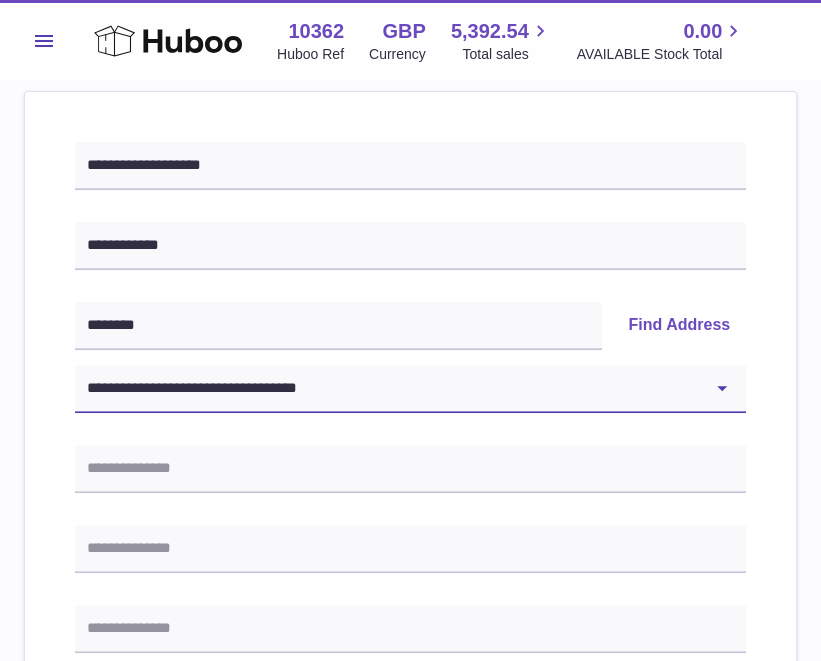 click on "[ADDRESS]" at bounding box center (410, 389) 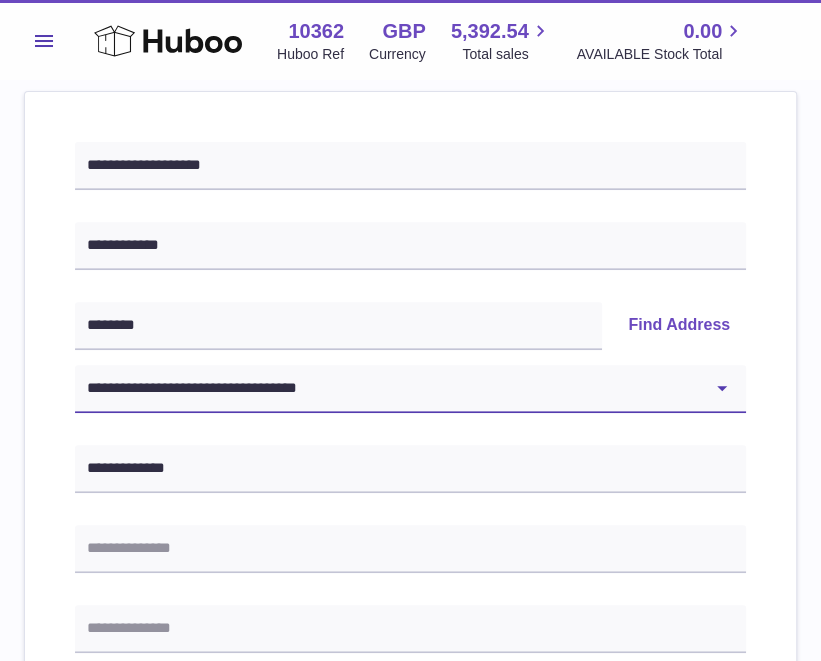 type on "********" 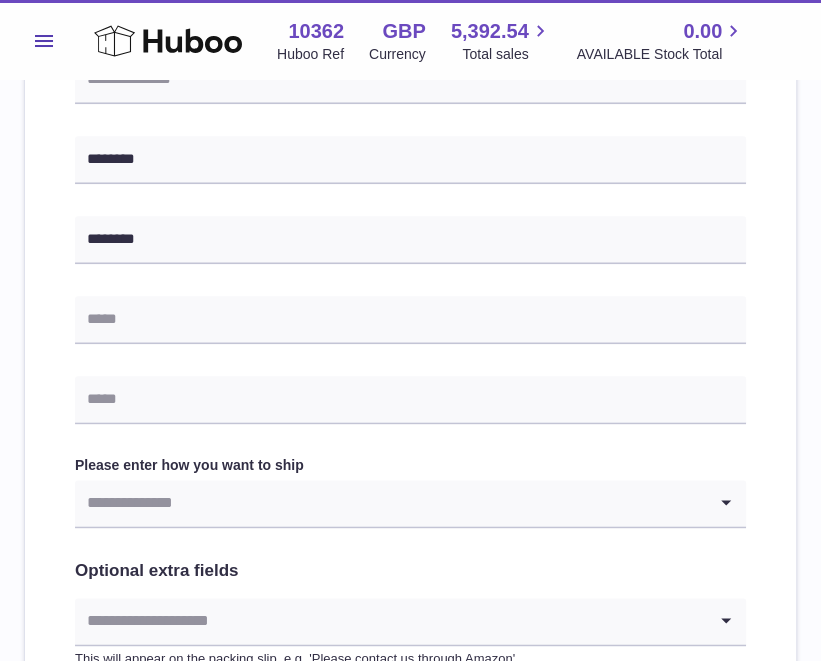 scroll, scrollTop: 777, scrollLeft: 0, axis: vertical 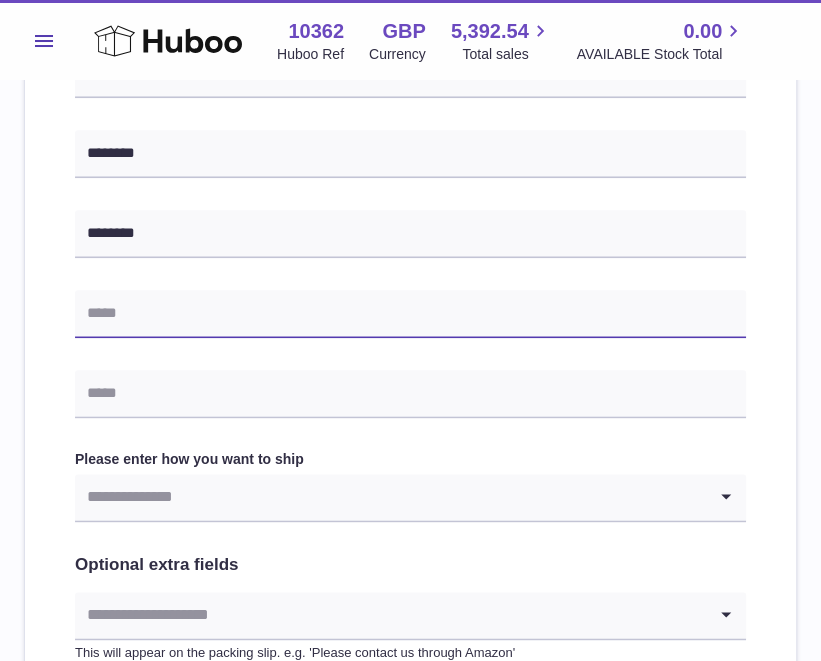 click at bounding box center [410, 314] 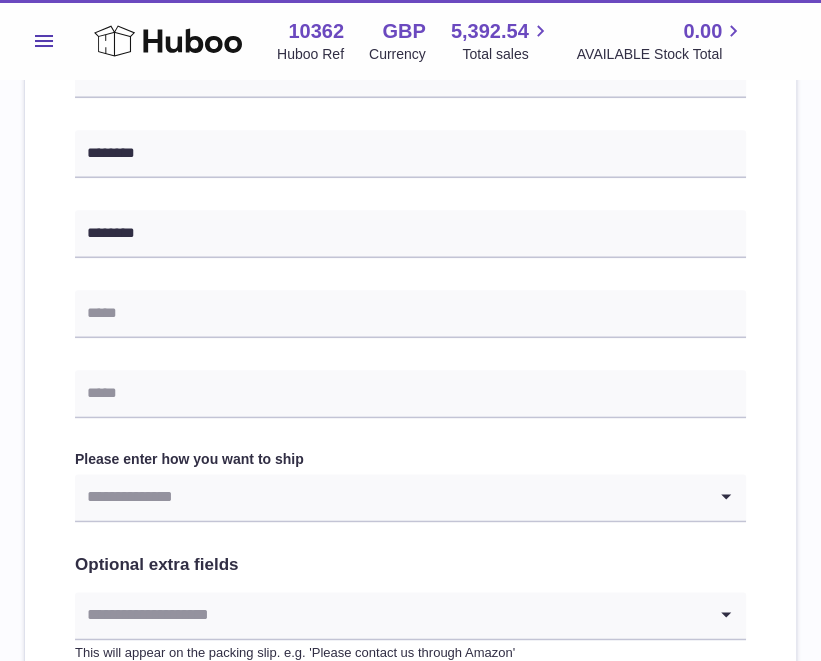 click on "[ADDRESS]" at bounding box center (410, 164) 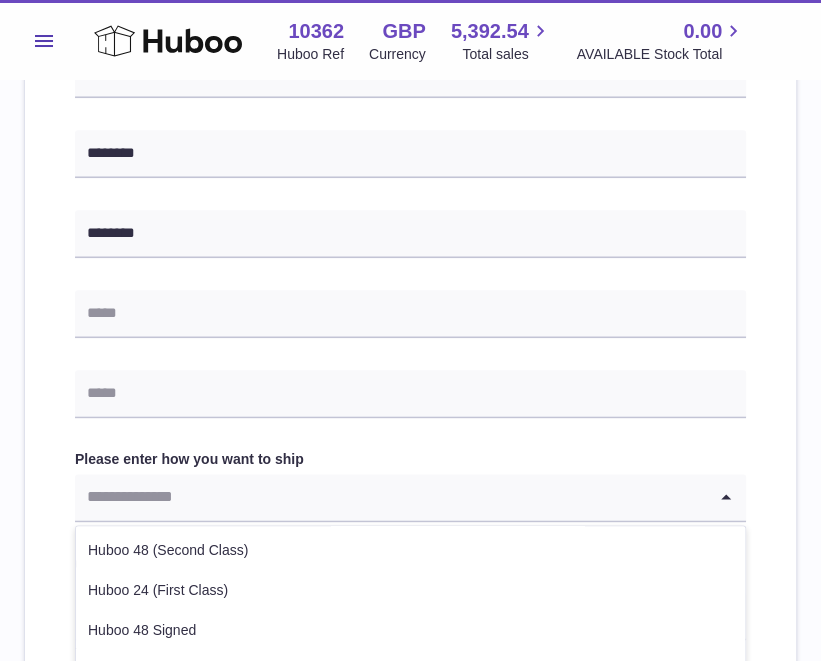 click at bounding box center [390, 497] 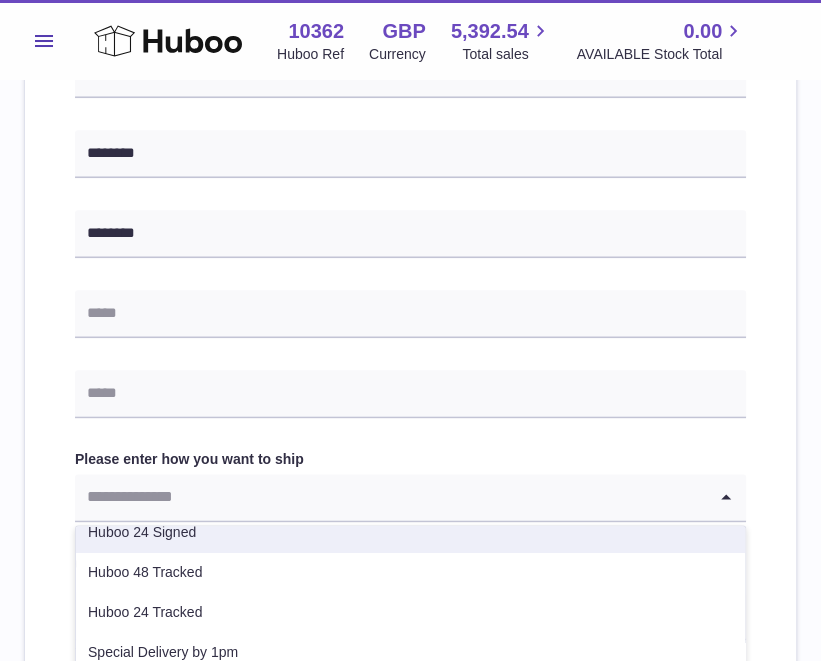 scroll, scrollTop: 140, scrollLeft: 0, axis: vertical 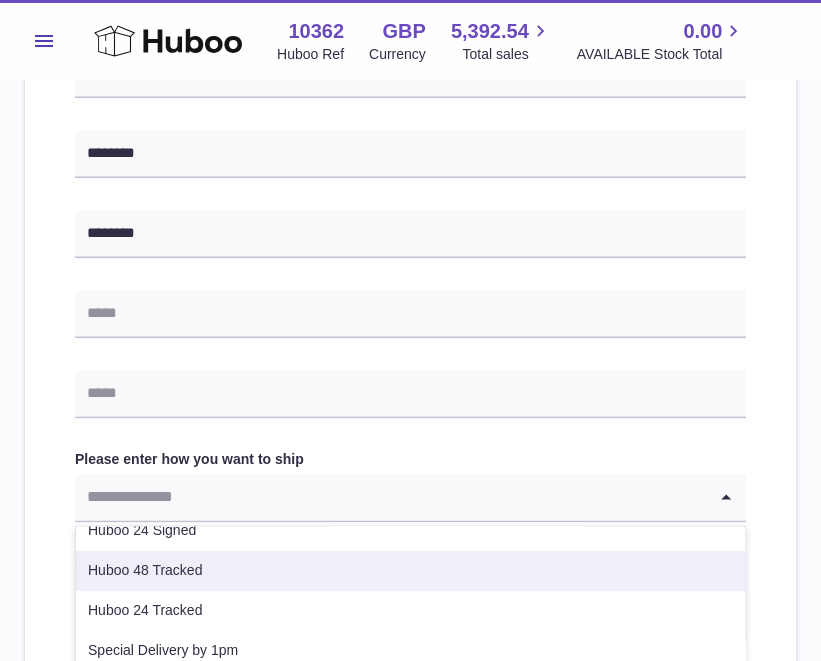 click on "Huboo 48 Tracked" at bounding box center (410, 571) 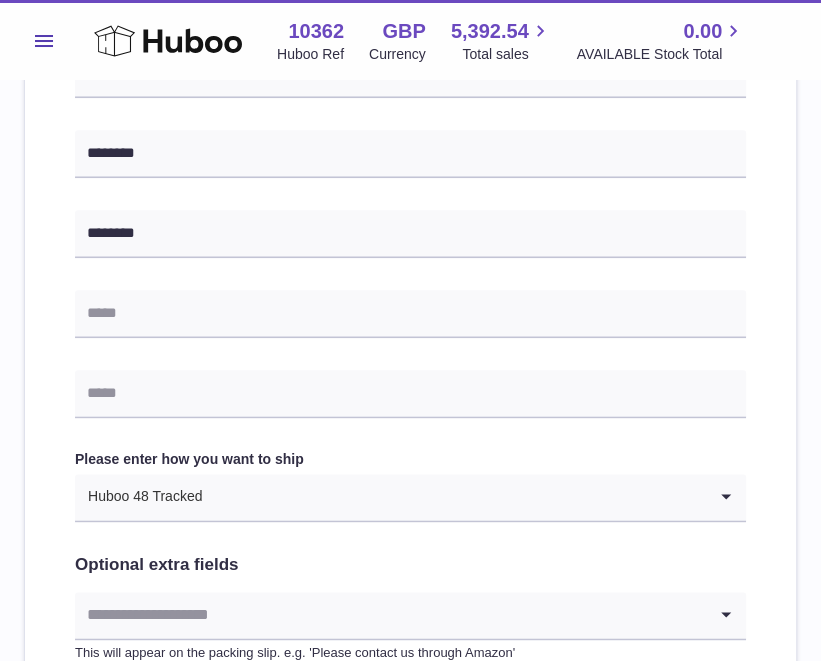 scroll, scrollTop: 888, scrollLeft: 0, axis: vertical 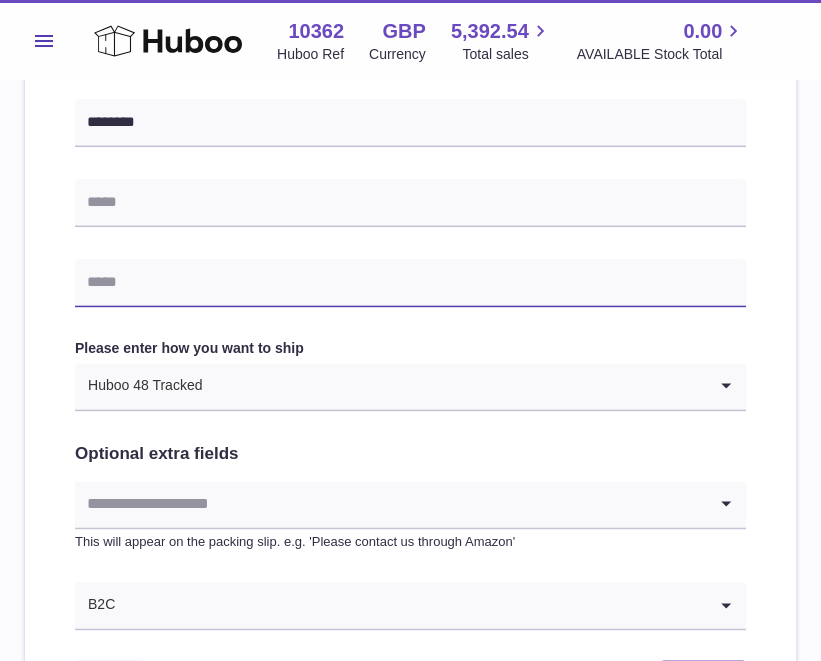 click at bounding box center [410, 283] 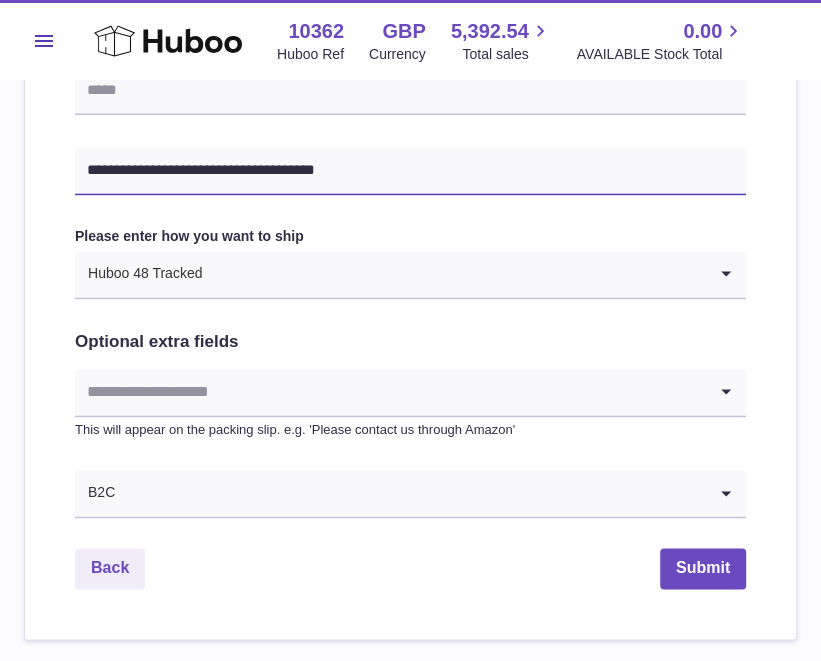 scroll, scrollTop: 1135, scrollLeft: 0, axis: vertical 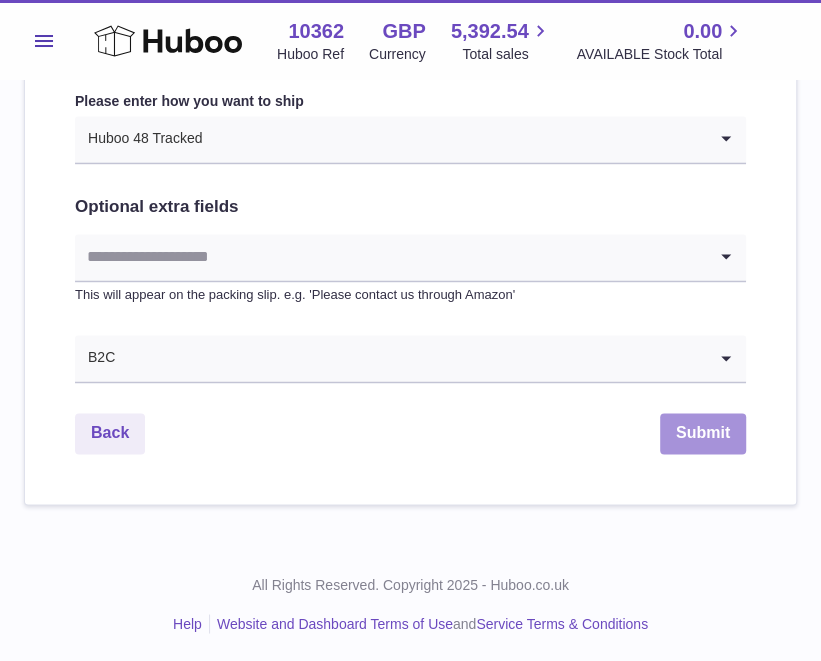 type on "**********" 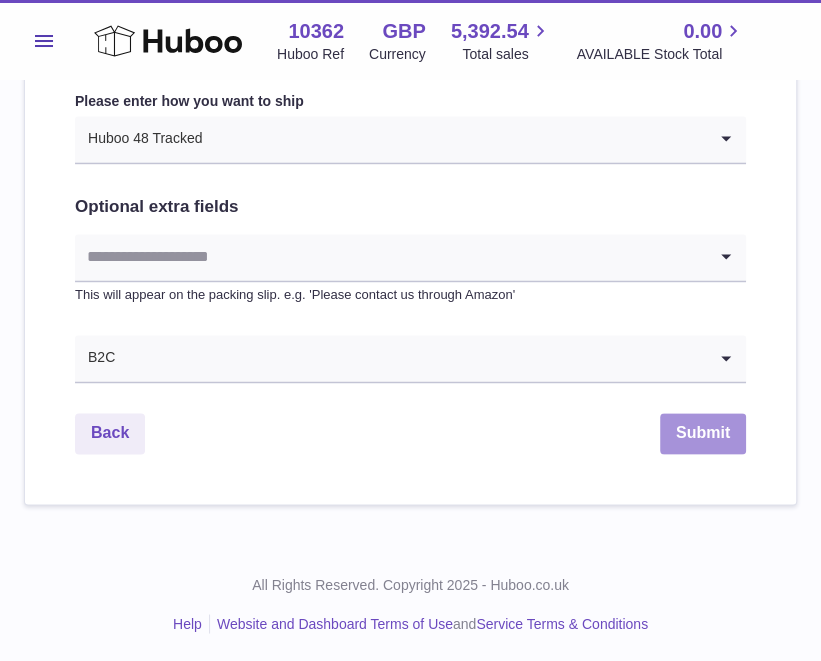 click on "Submit" at bounding box center [703, 433] 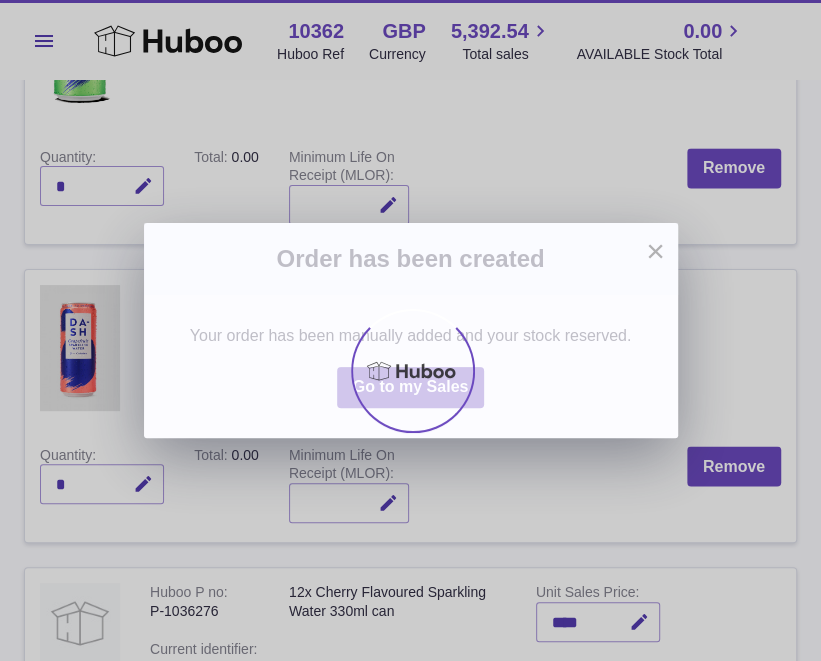 scroll, scrollTop: 0, scrollLeft: 0, axis: both 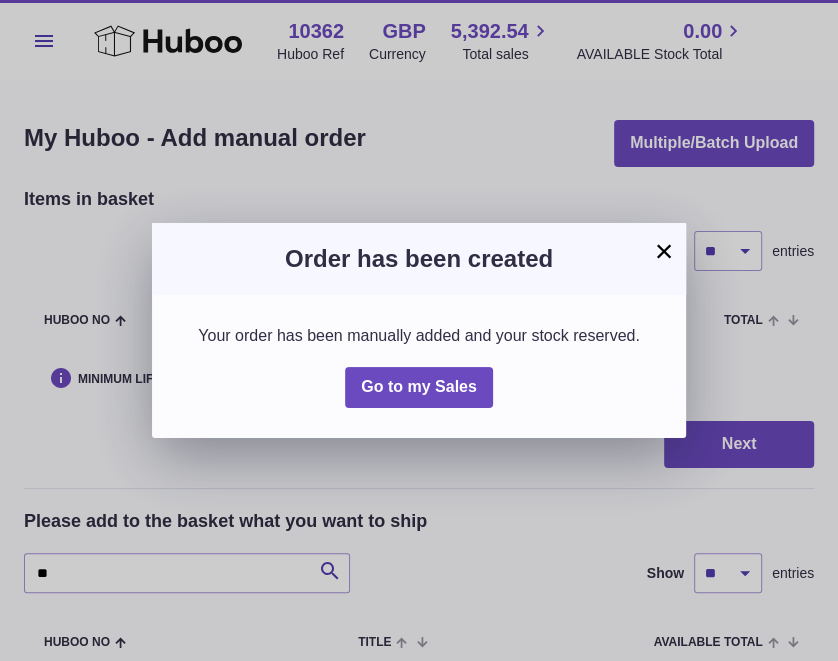 click on "Order has been created" at bounding box center [419, 259] 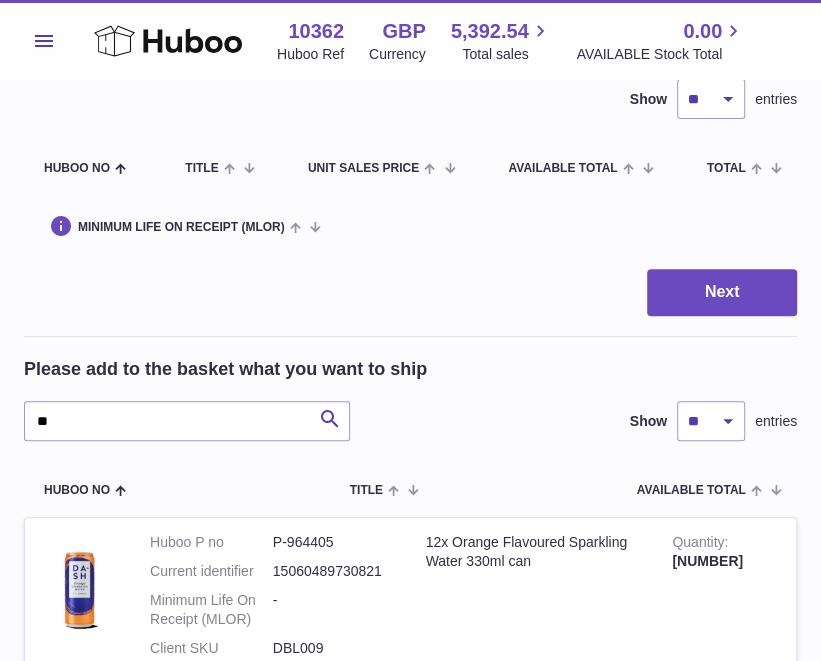 scroll, scrollTop: 0, scrollLeft: 0, axis: both 